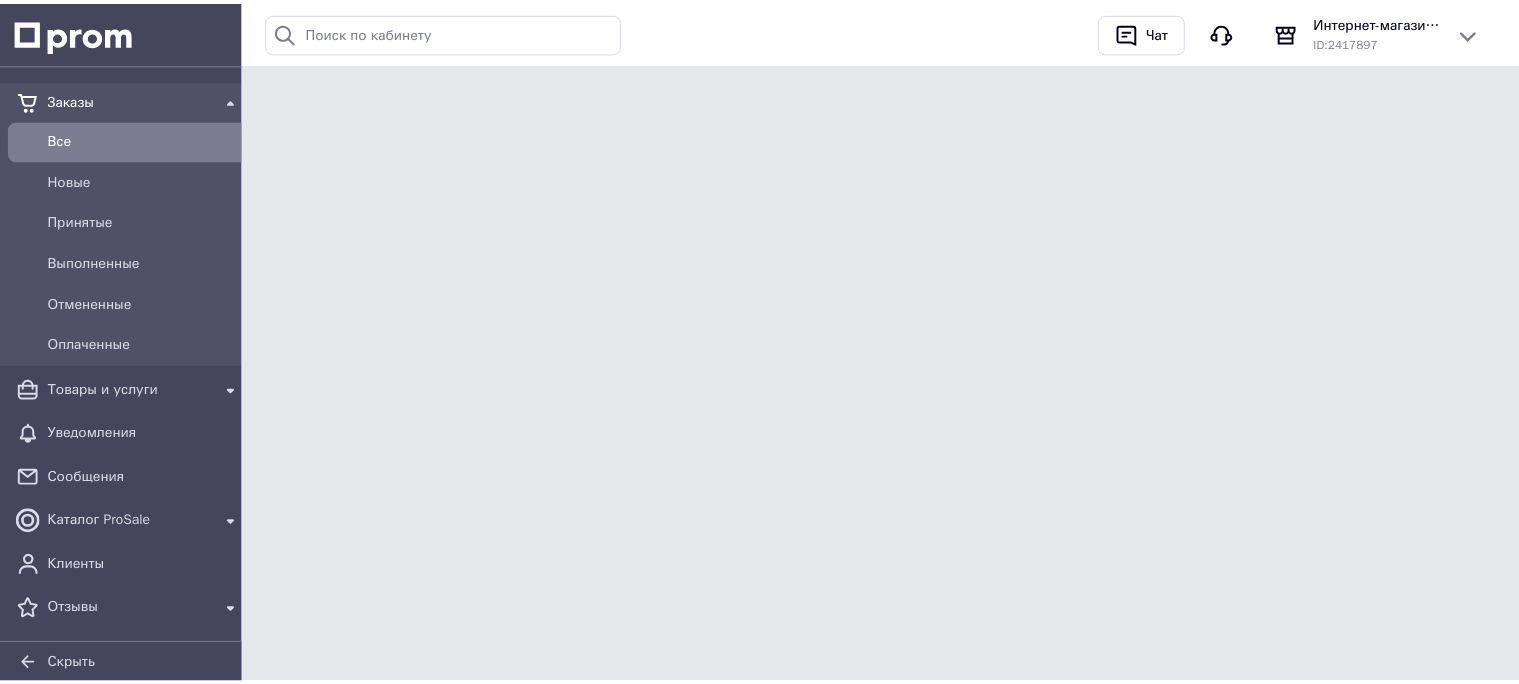 scroll, scrollTop: 0, scrollLeft: 0, axis: both 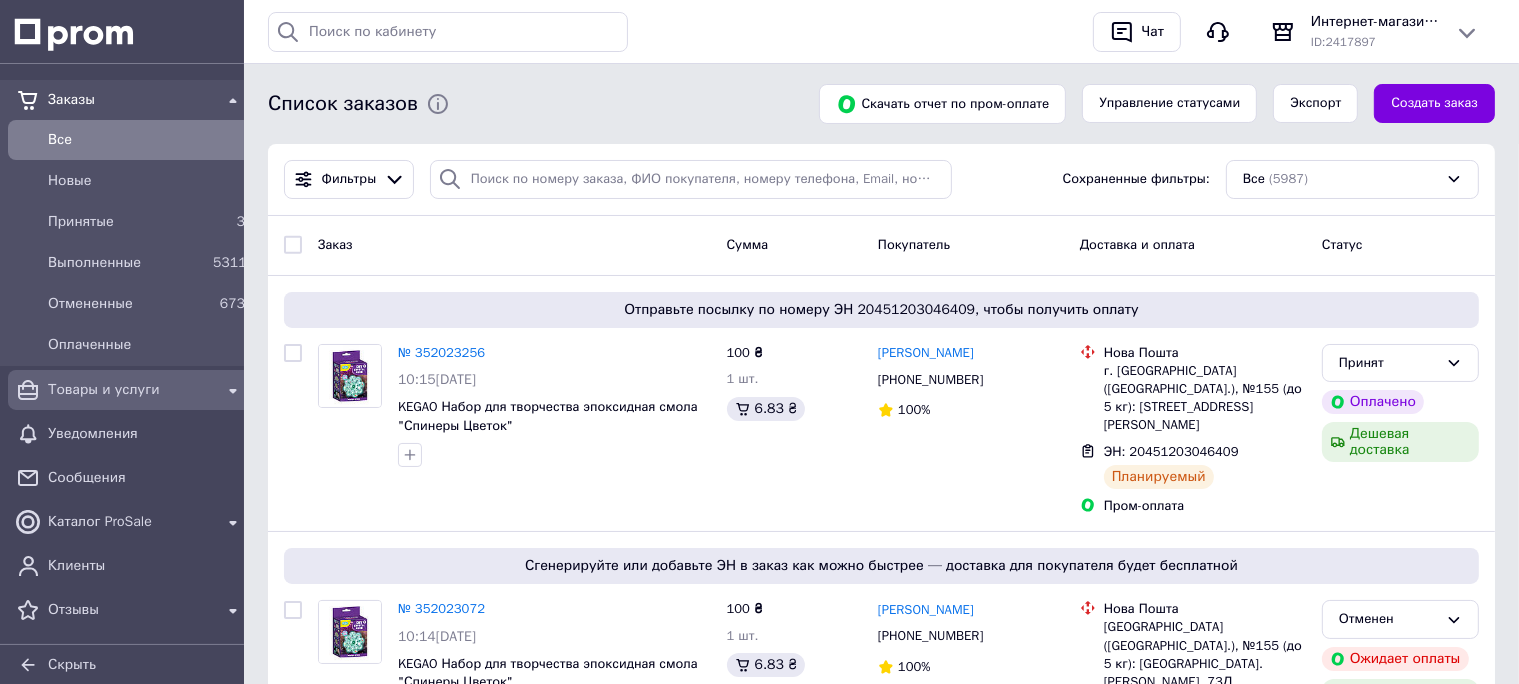 click on "Товары и услуги" at bounding box center [130, 390] 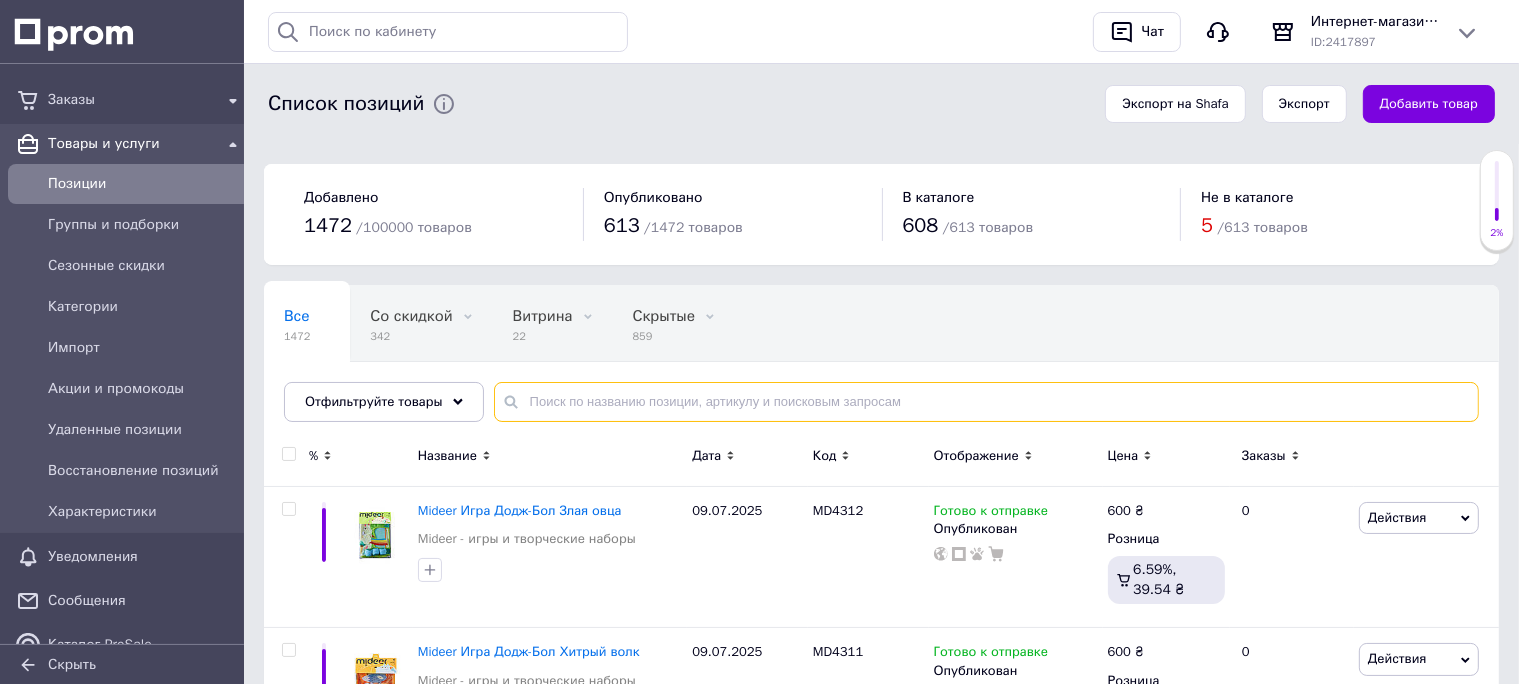 click at bounding box center (986, 402) 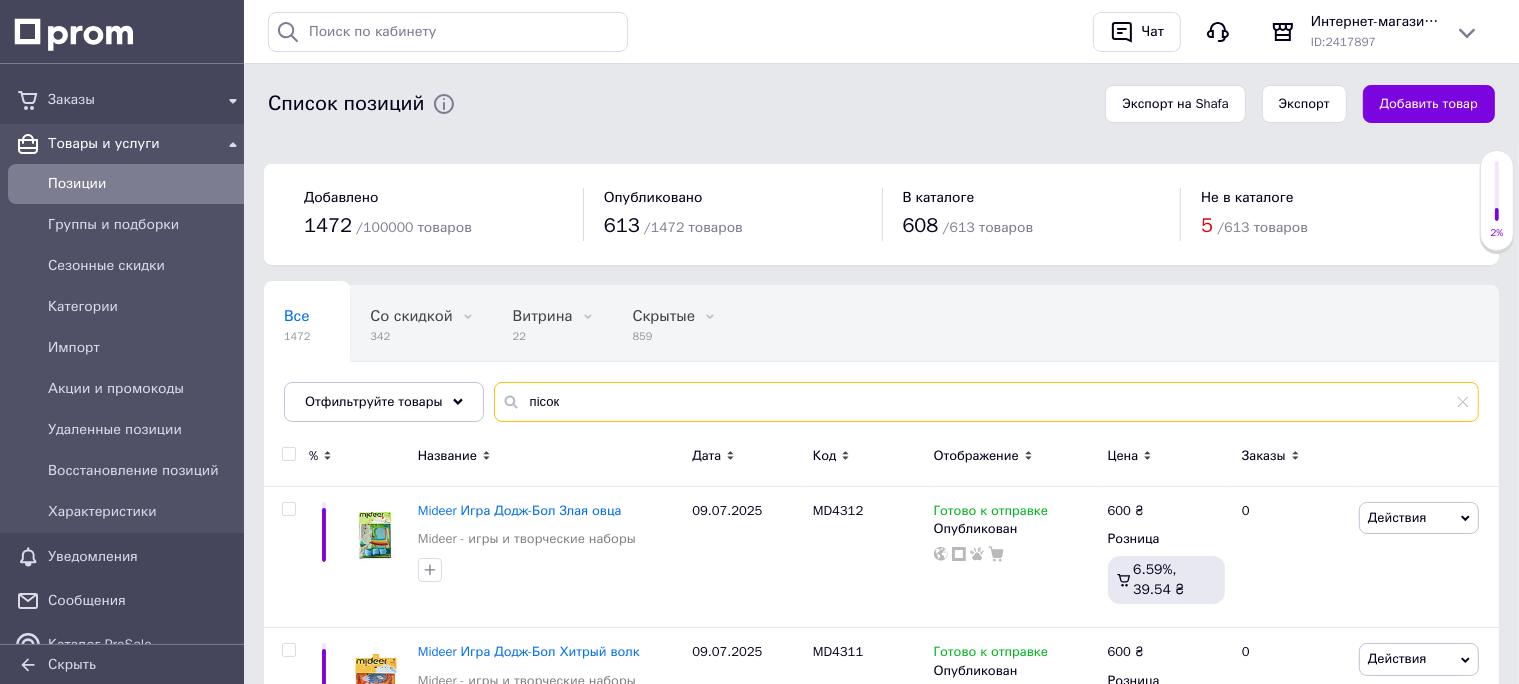 type on "пісок" 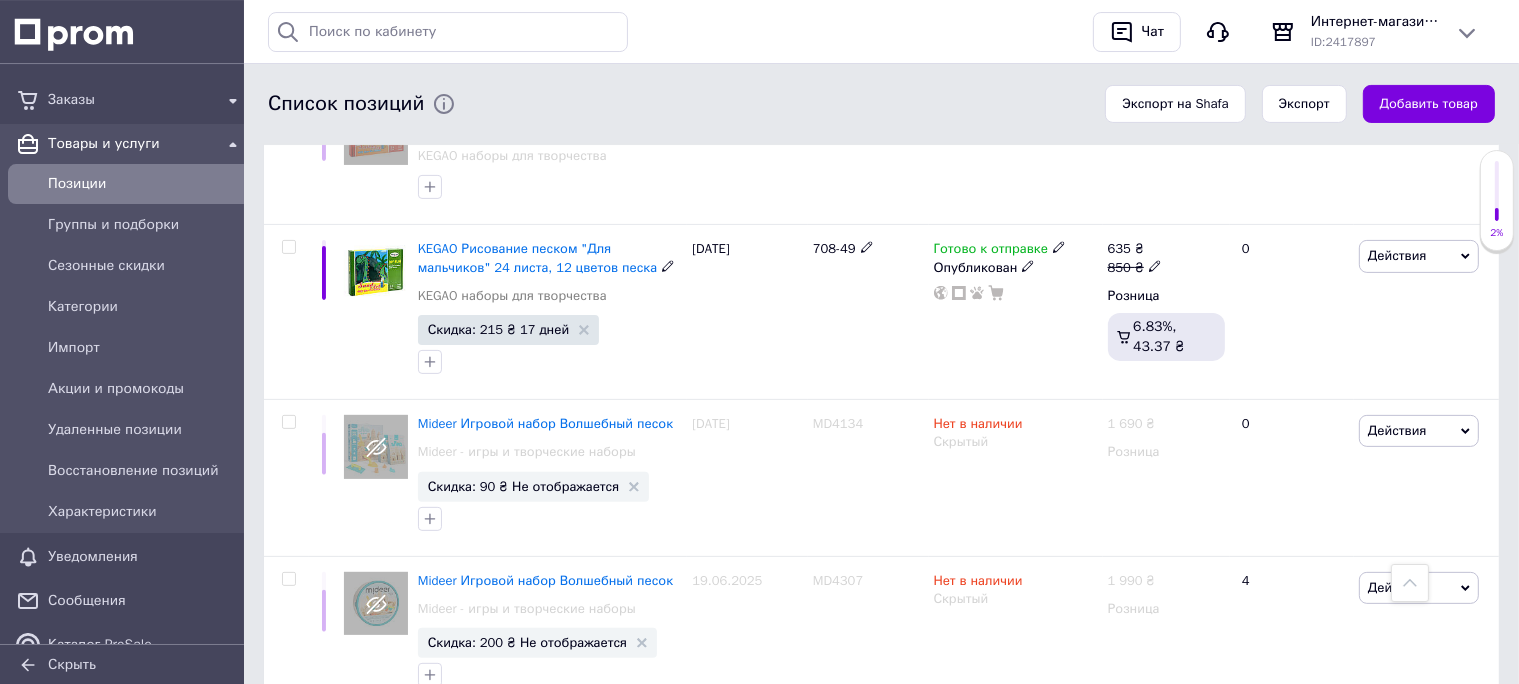 scroll, scrollTop: 739, scrollLeft: 0, axis: vertical 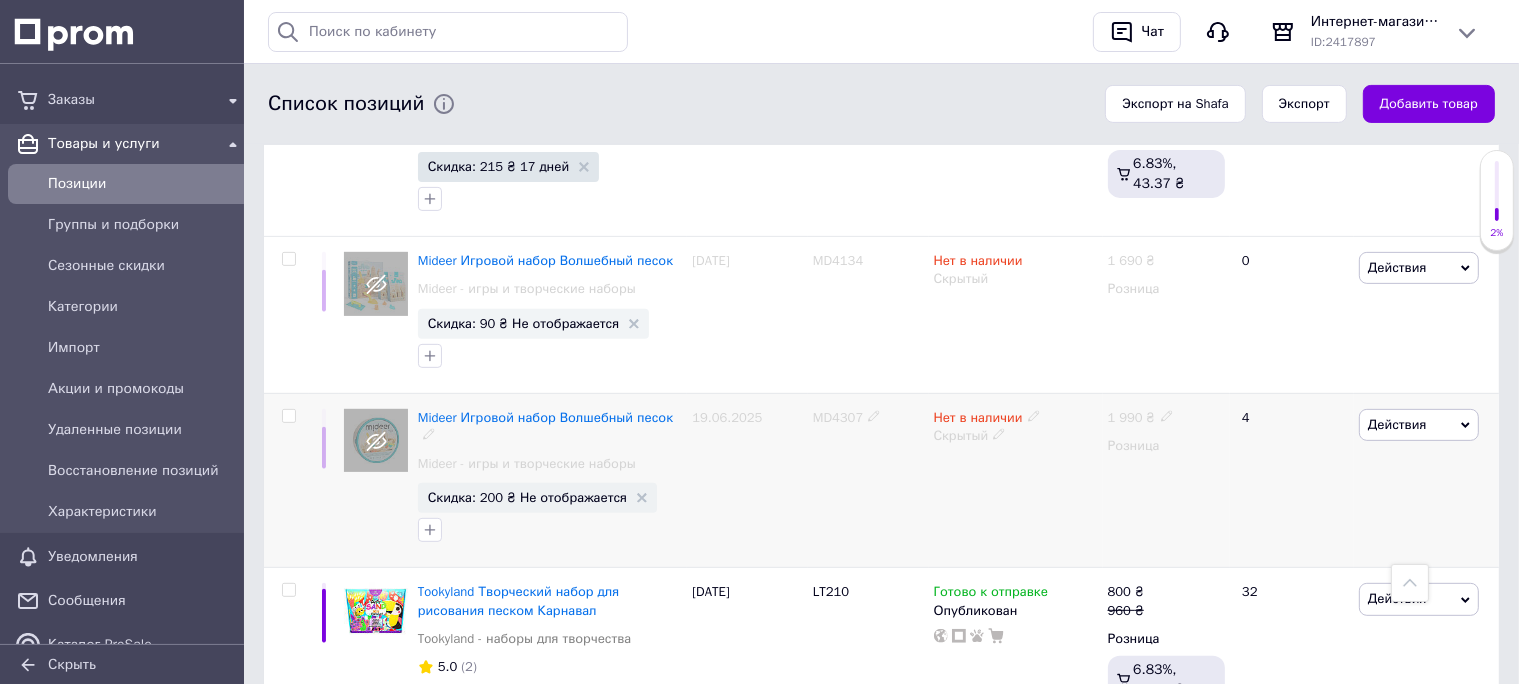 click on "Нет в наличии" at bounding box center [978, 420] 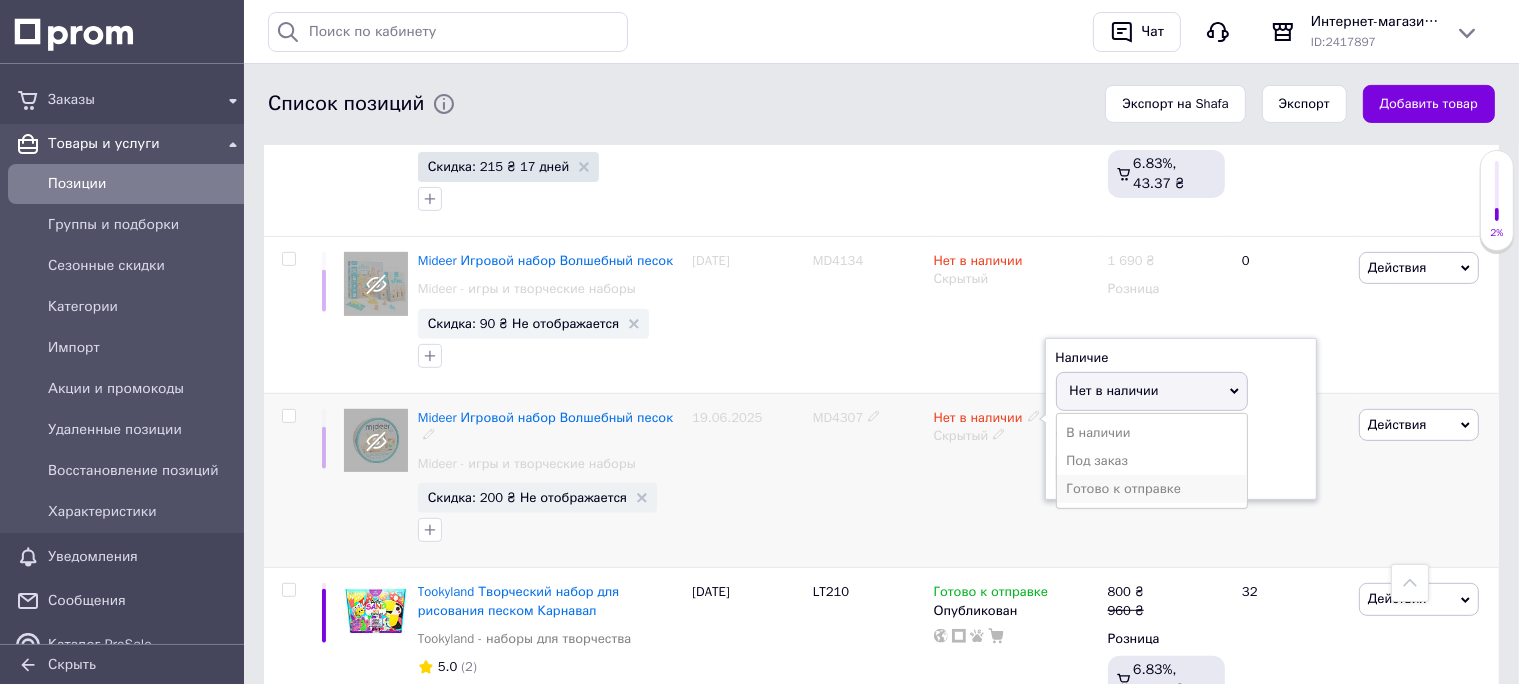 click on "Готово к отправке" at bounding box center [1152, 489] 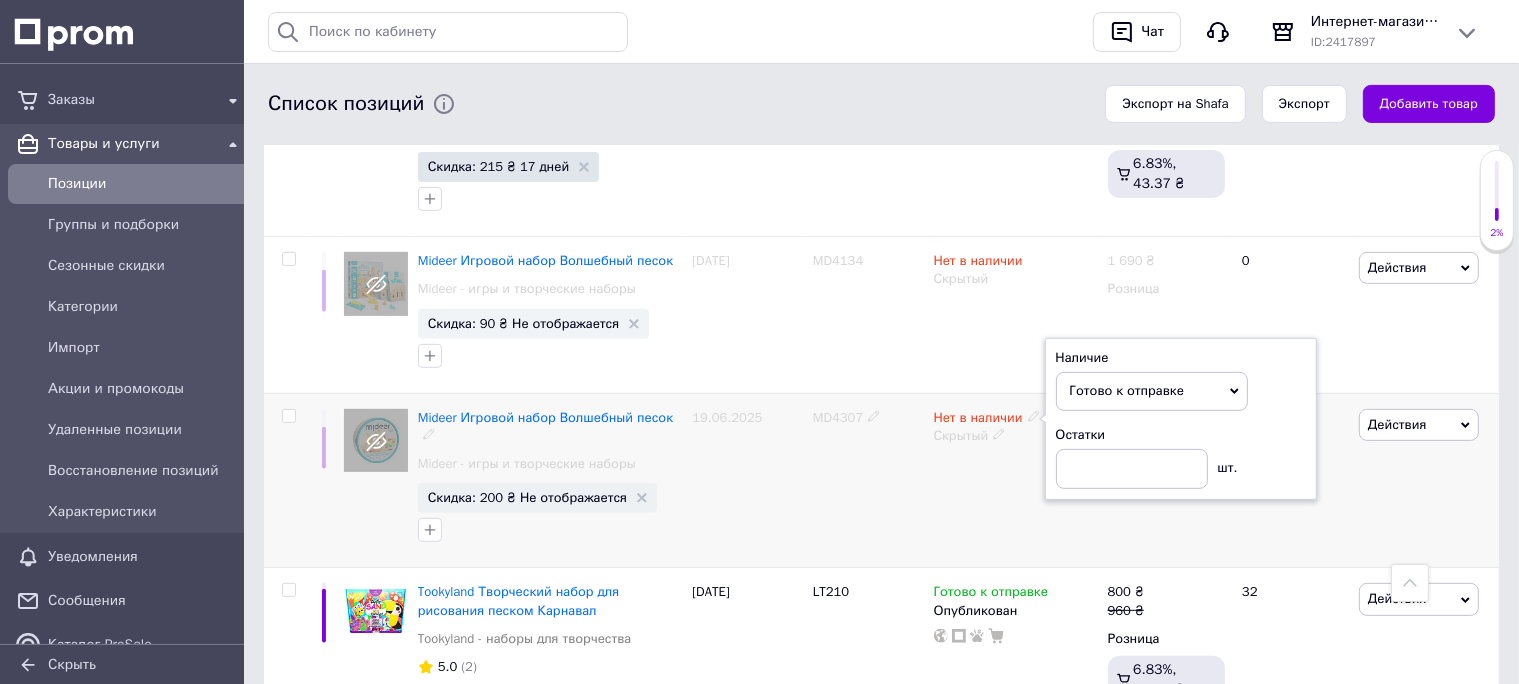 click on "Скрытый" at bounding box center (1016, 436) 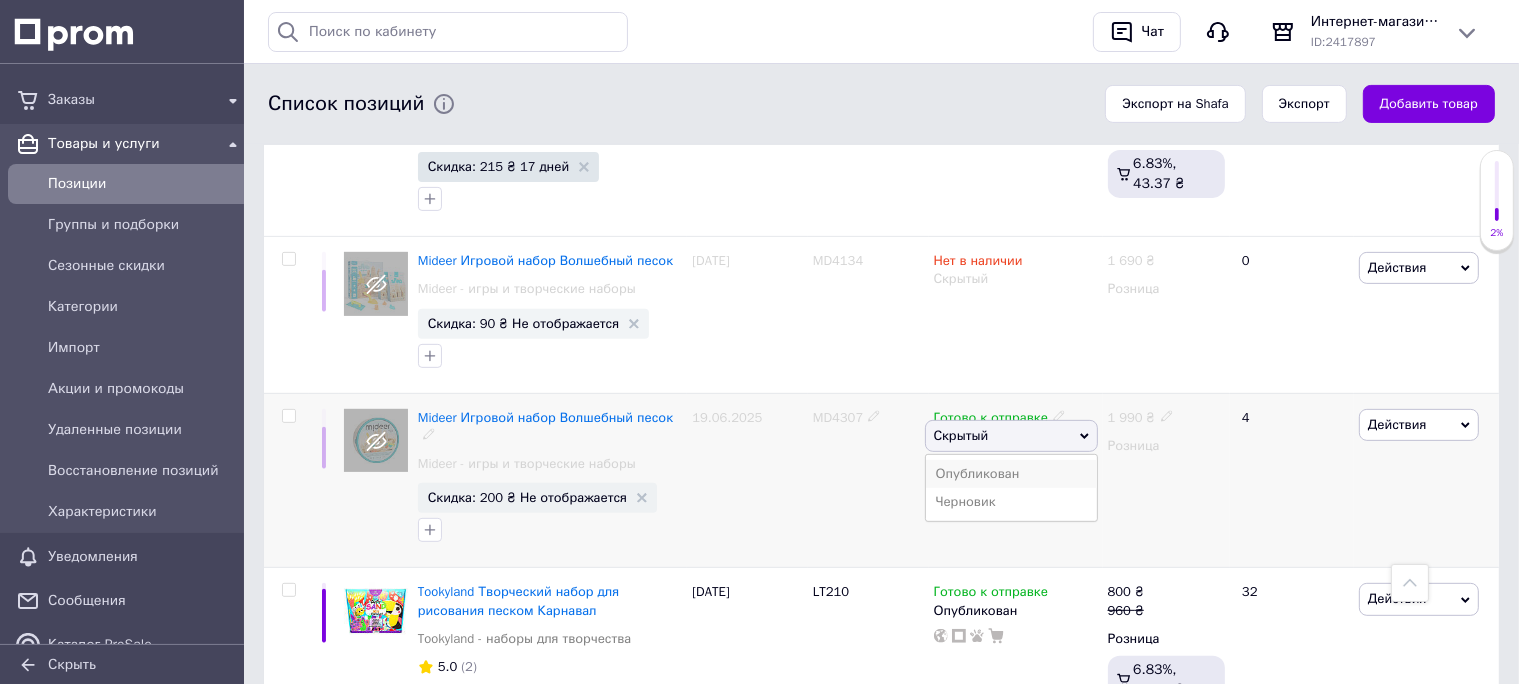click on "Опубликован" at bounding box center [1011, 474] 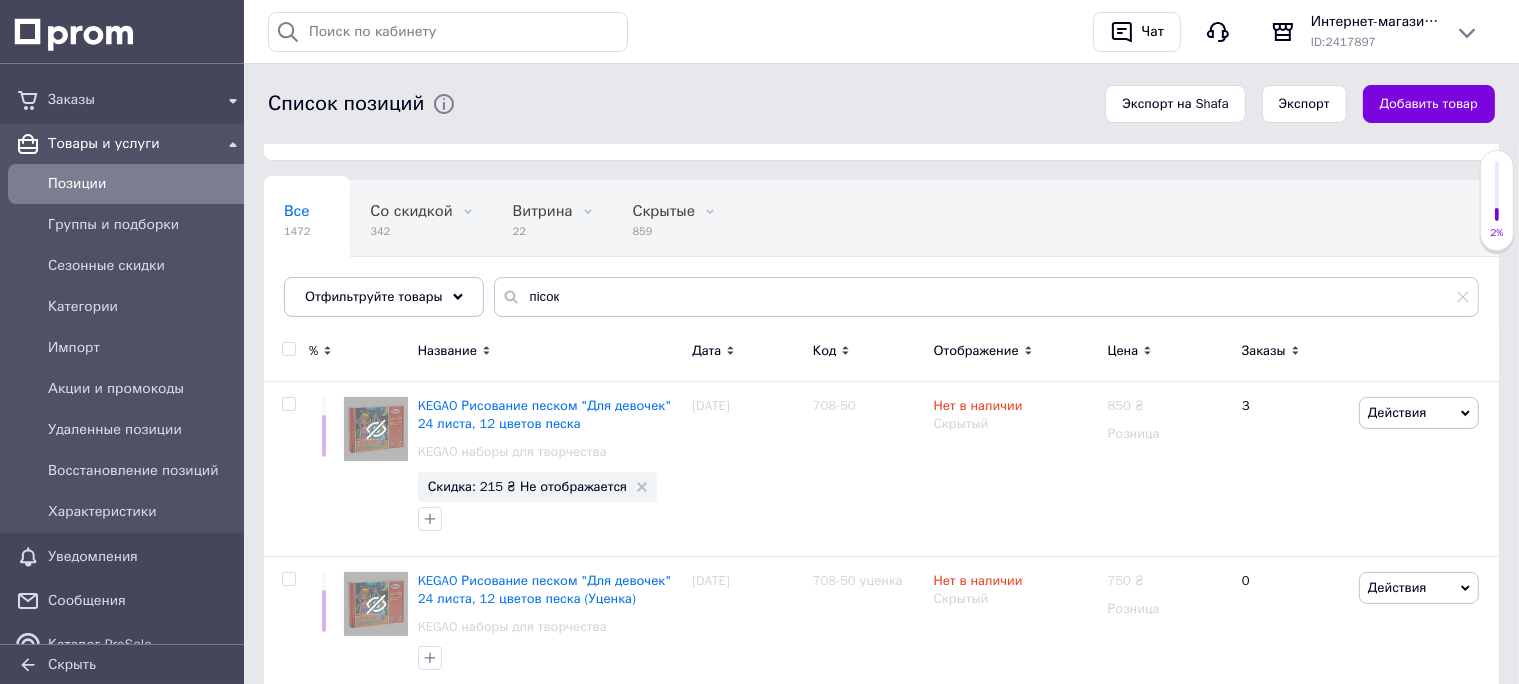 scroll, scrollTop: 0, scrollLeft: 0, axis: both 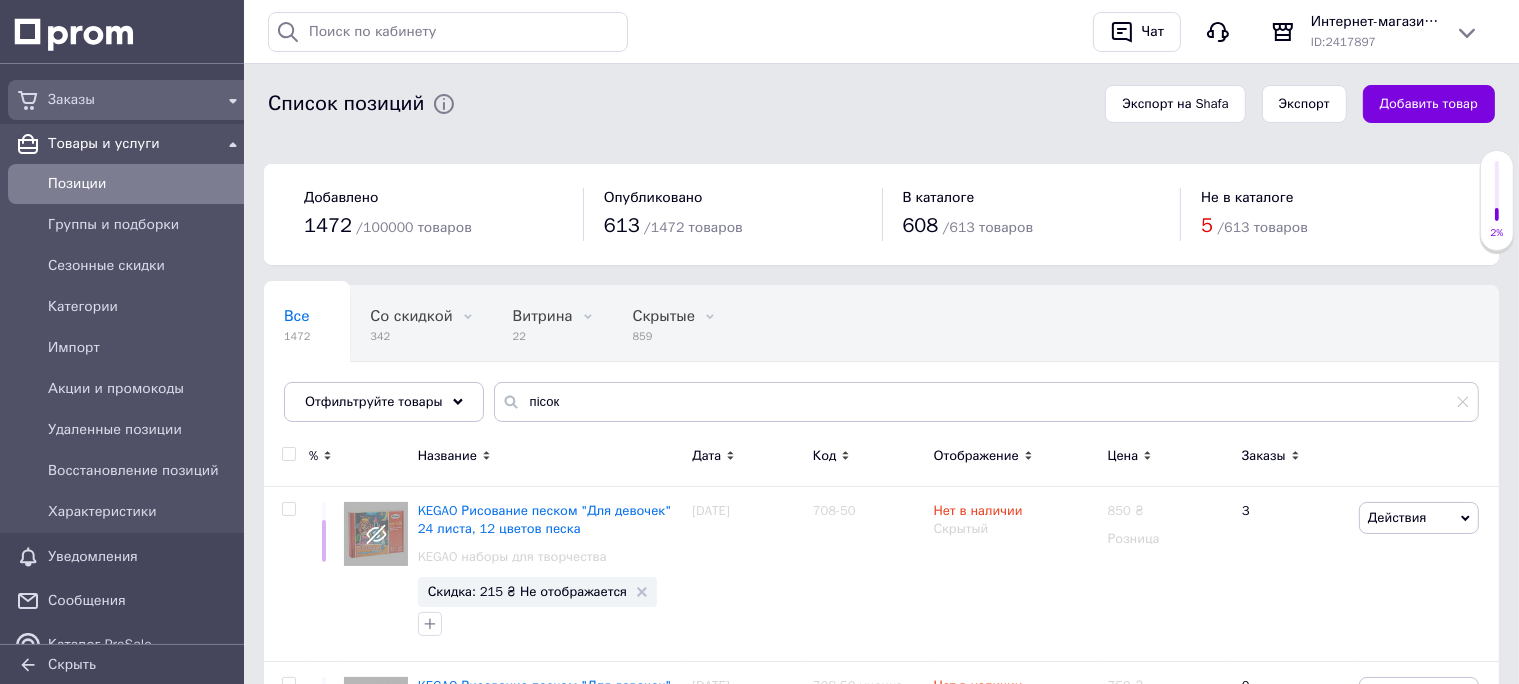 click on "Заказы" at bounding box center (130, 100) 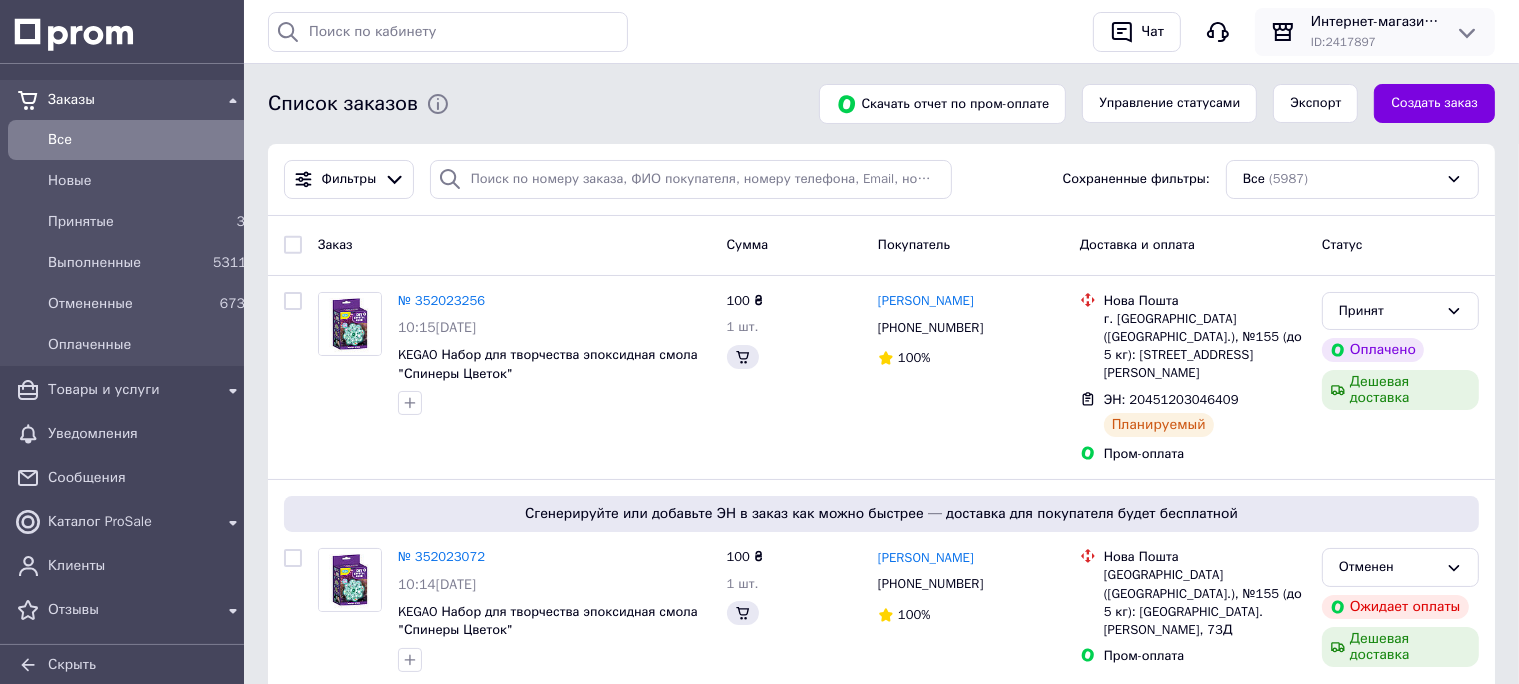 click on "Интернет-магазин игрушек "Хвастунишка"" at bounding box center (1375, 22) 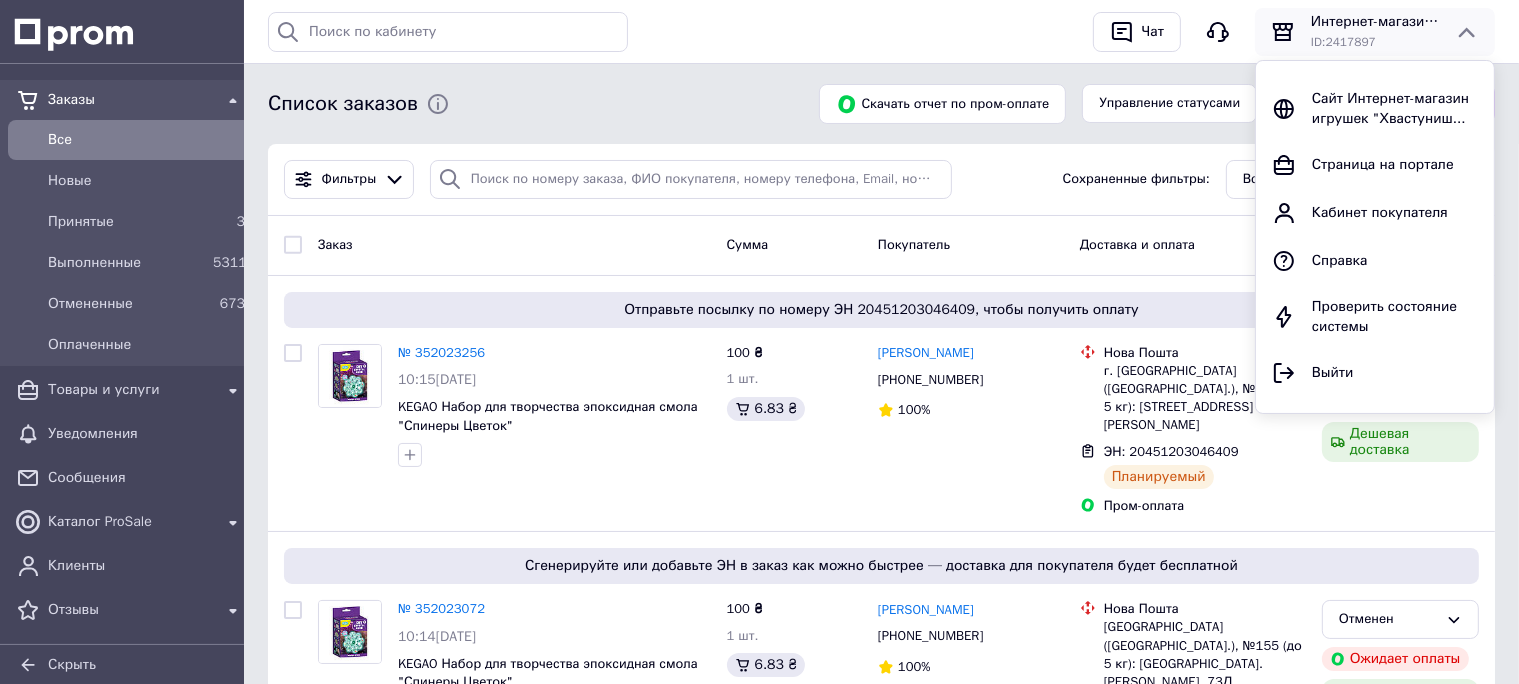 click on "Сайт Интернет-магазин игрушек "Хвастуниш..." at bounding box center (1390, 108) 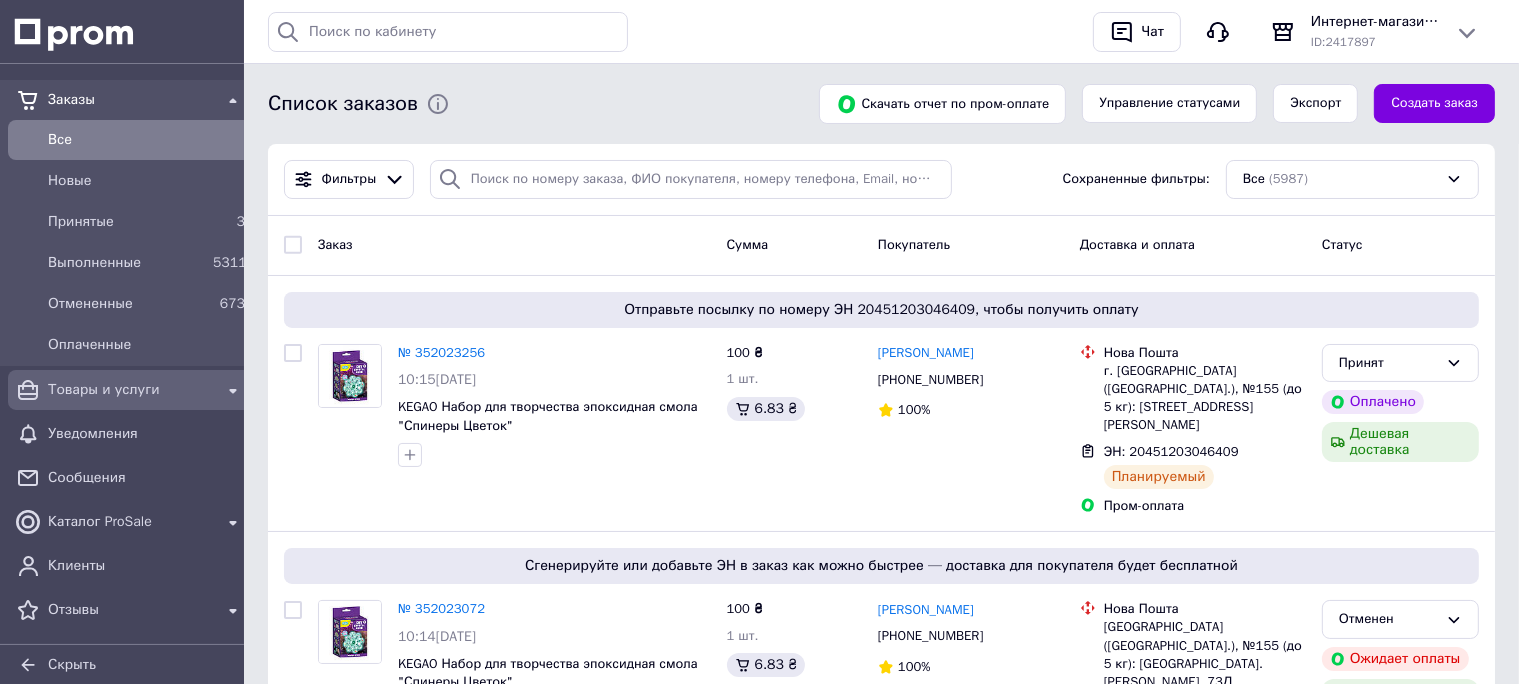 click on "Товары и услуги" at bounding box center (130, 390) 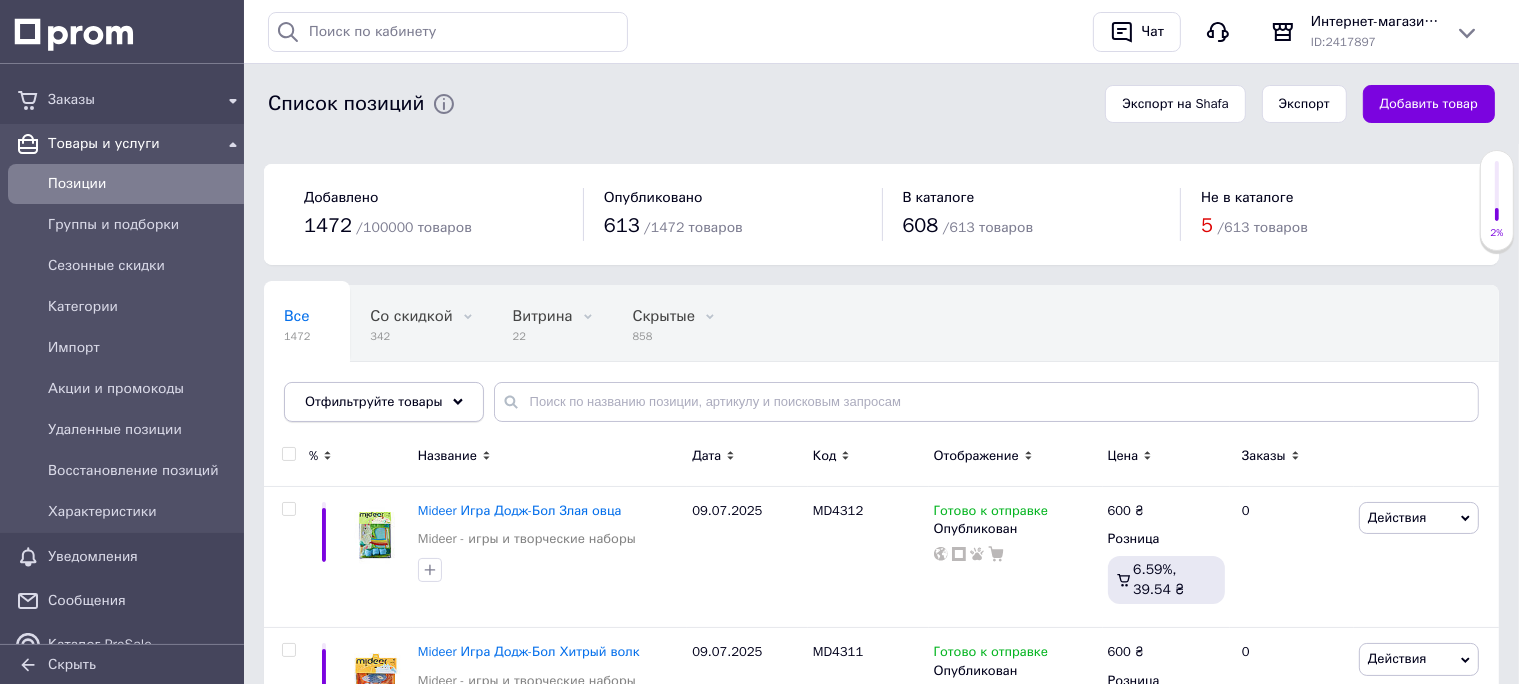 click on "Отфильтруйте товары" at bounding box center [384, 402] 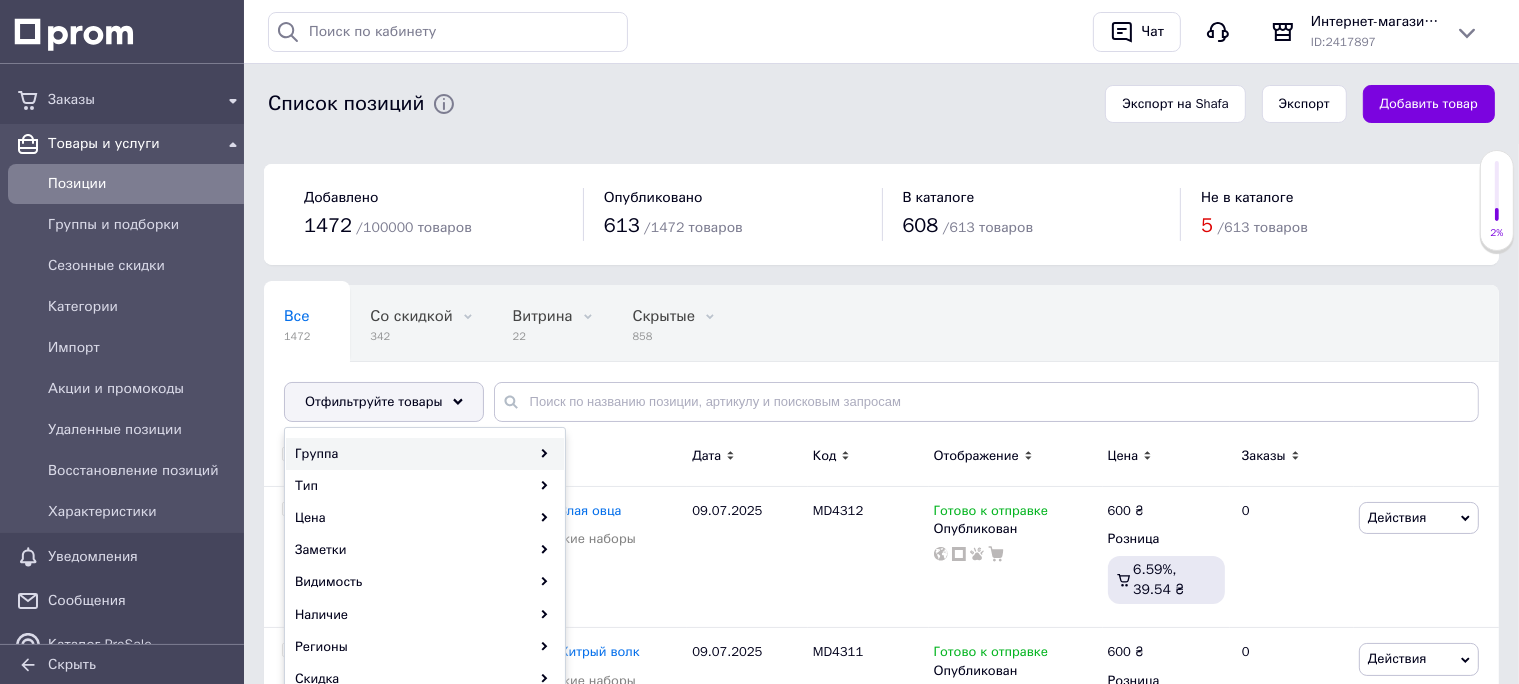 click on "Группа Тип Цена Заметки Видимость Наличие Регионы Скидка Отображение товаров Удаленные позиции Качество заполнения товара Продвижение товара Производитель Видимость в Каталоге ProSale Перевод на украинский Недоступные товары Авто-, мототовары Оценка товара" at bounding box center (425, 727) 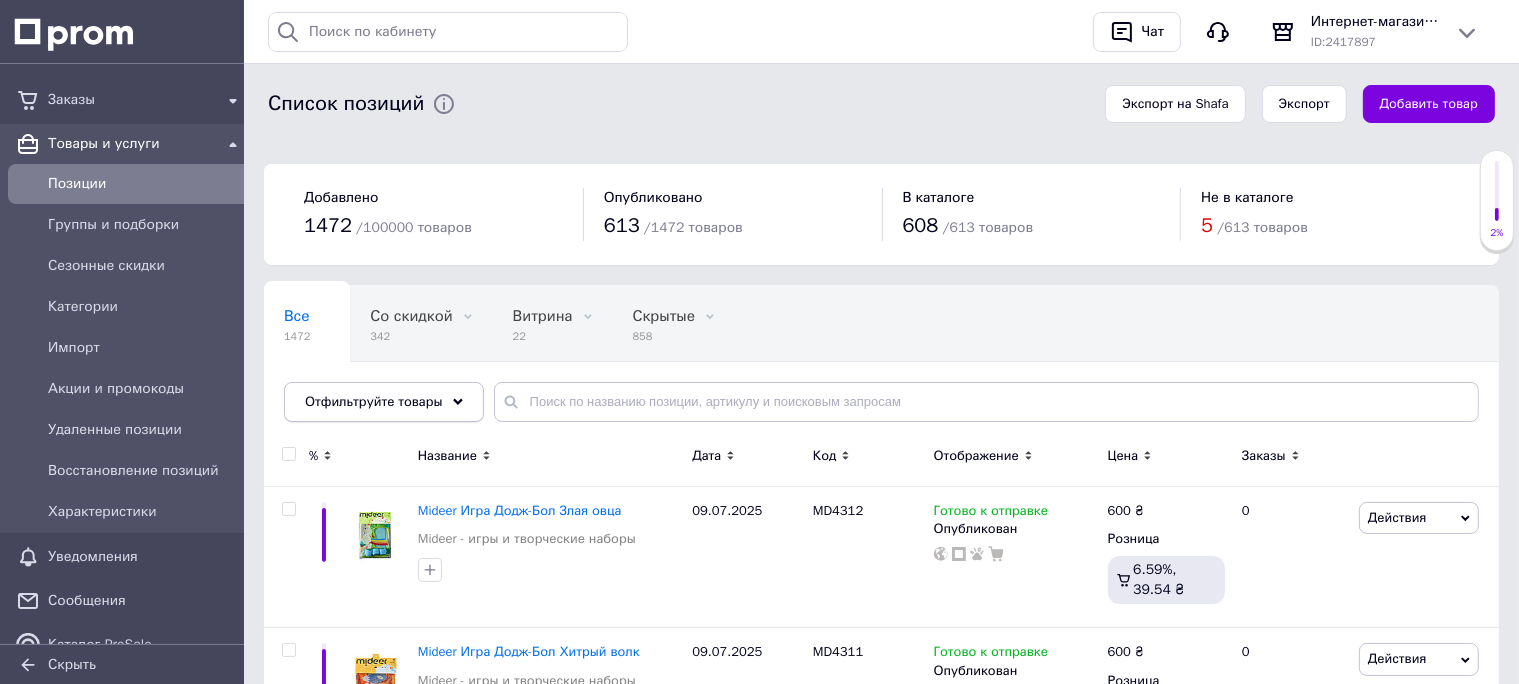 click on "Отфильтруйте товары" at bounding box center [384, 402] 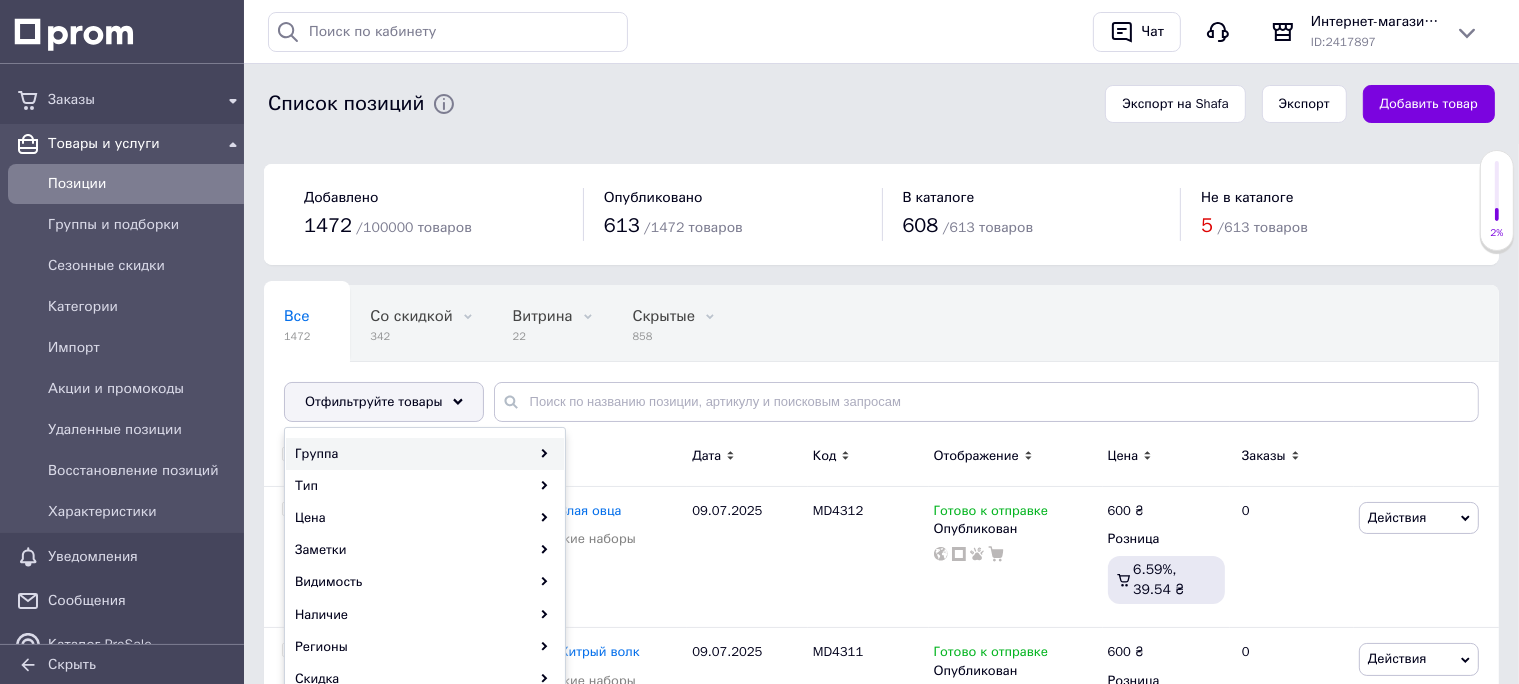 click on "Группа" at bounding box center (425, 454) 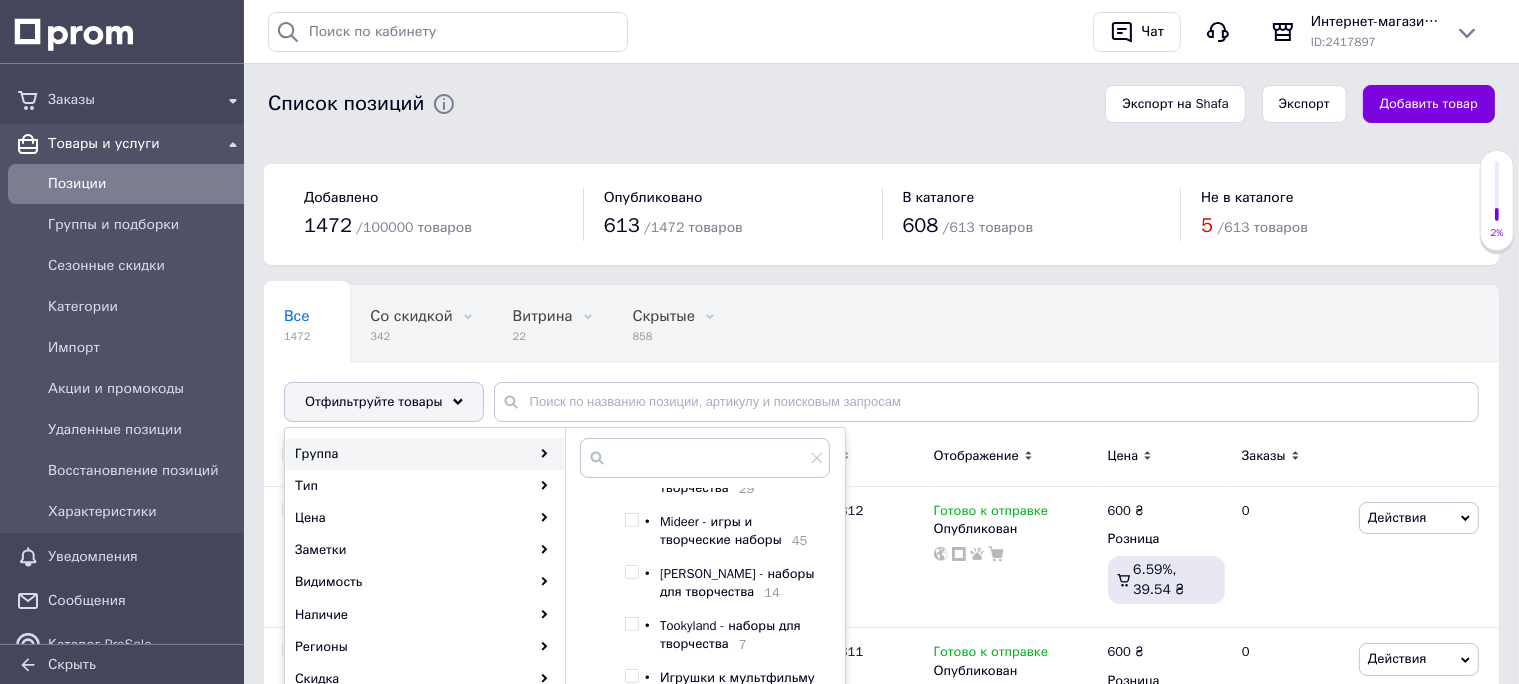 scroll, scrollTop: 211, scrollLeft: 0, axis: vertical 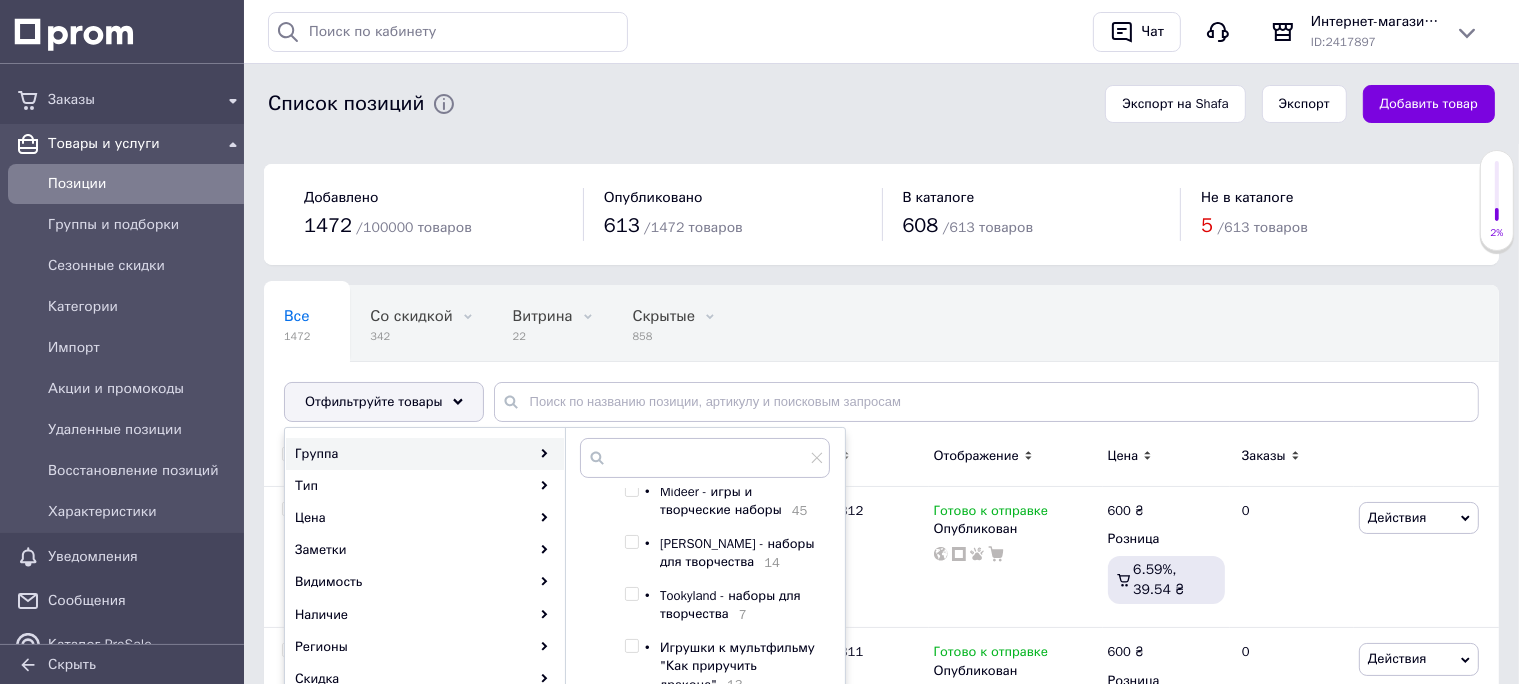 click at bounding box center [631, 490] 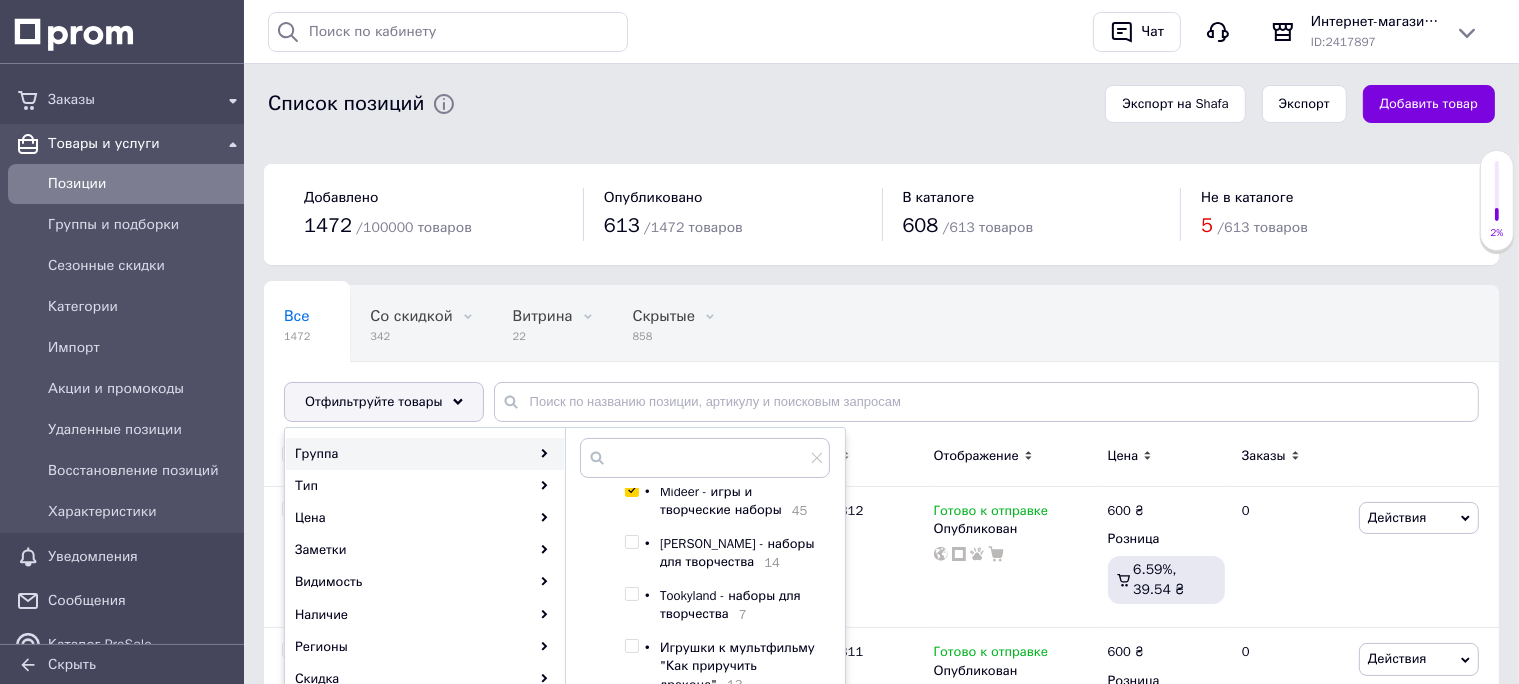 checkbox on "true" 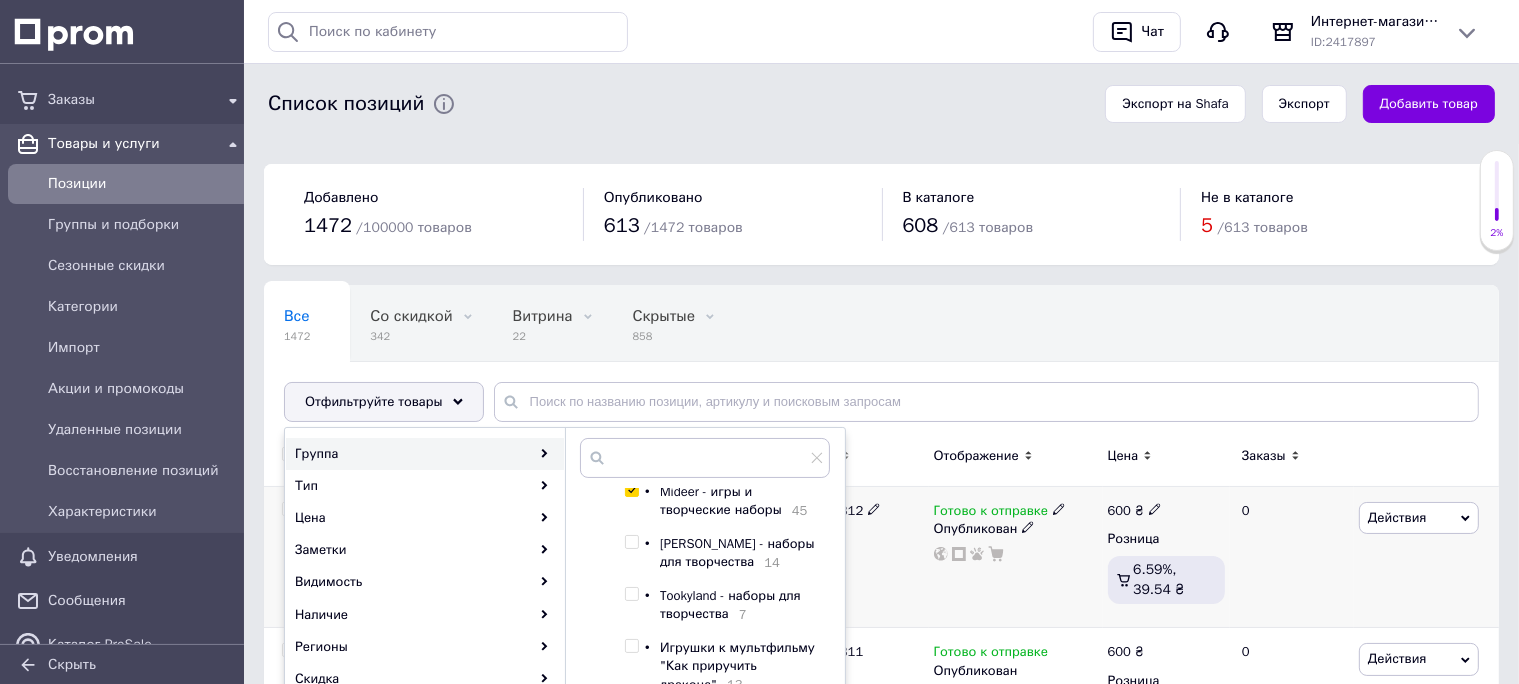 scroll, scrollTop: 105, scrollLeft: 0, axis: vertical 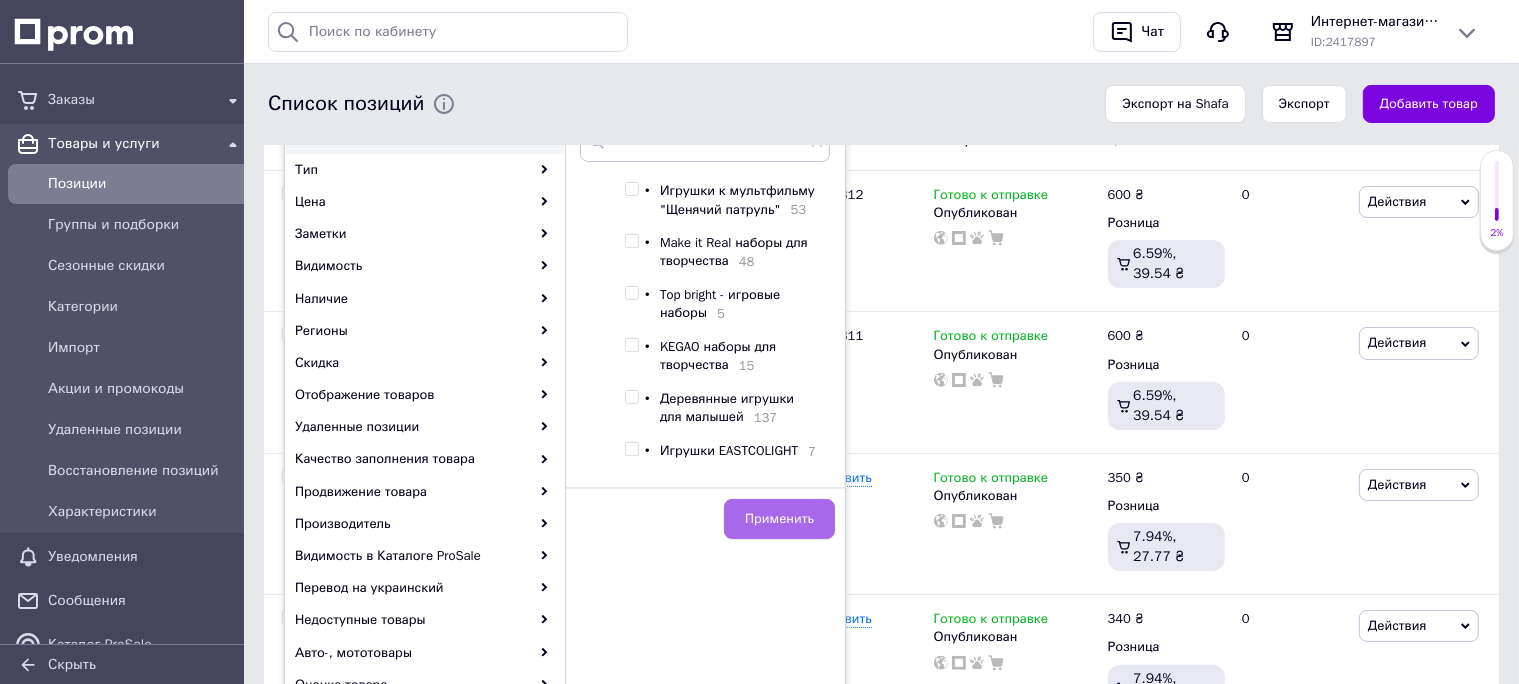 click on "Применить" at bounding box center (779, 519) 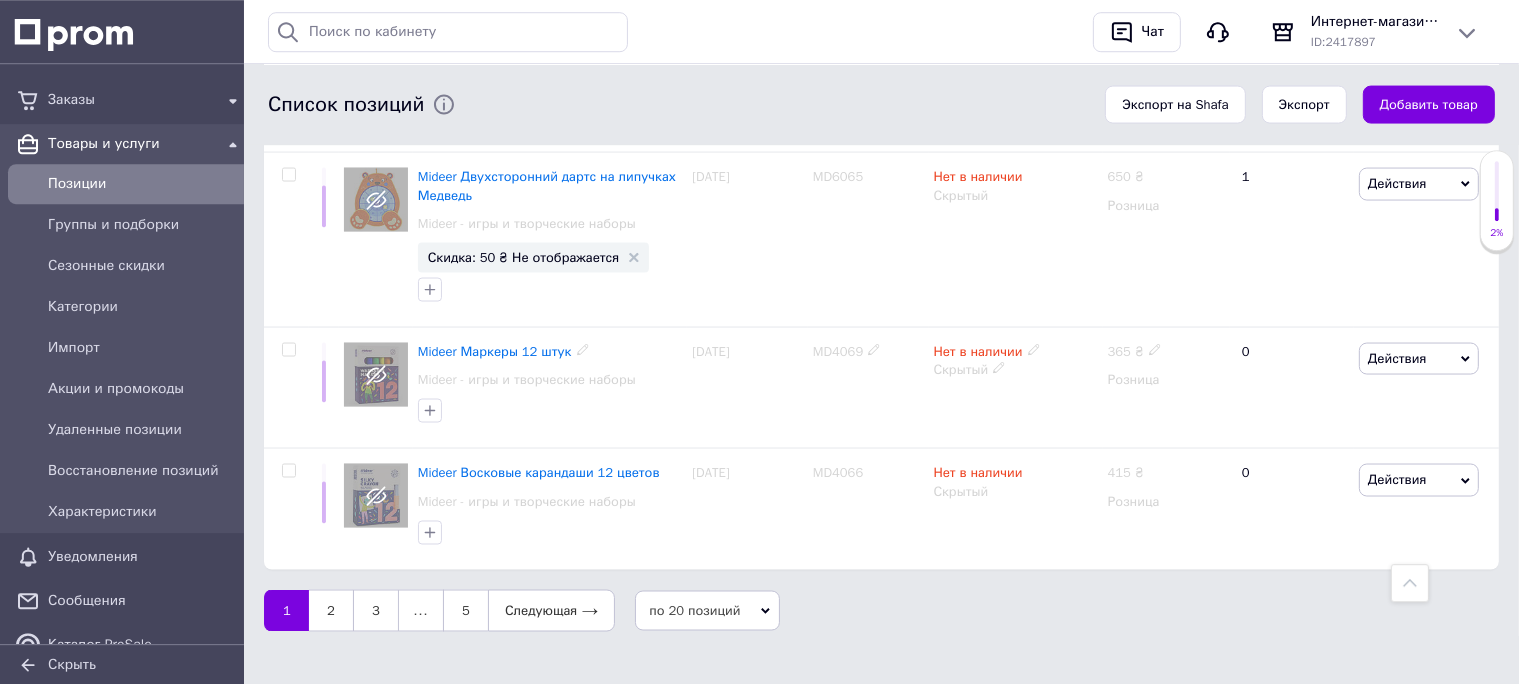 scroll, scrollTop: 3180, scrollLeft: 0, axis: vertical 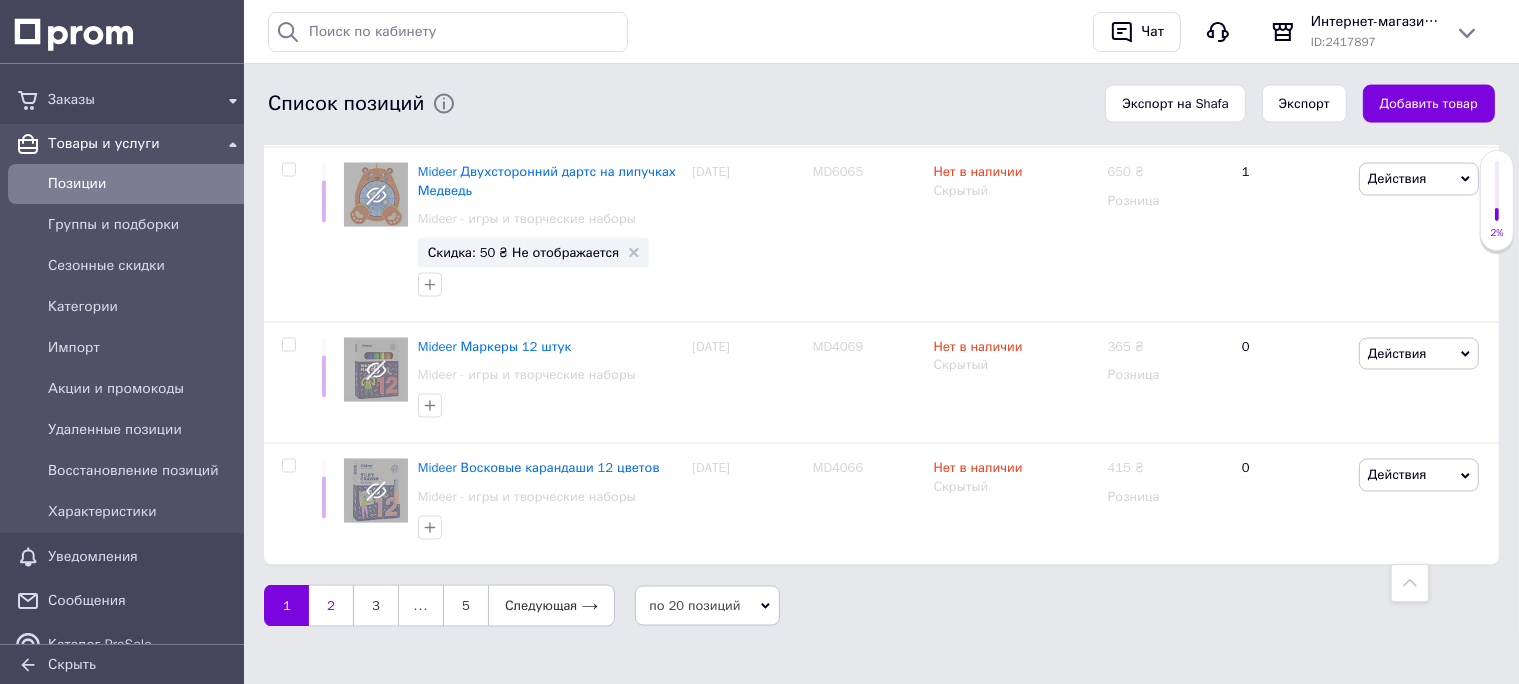 click on "2" at bounding box center (331, 606) 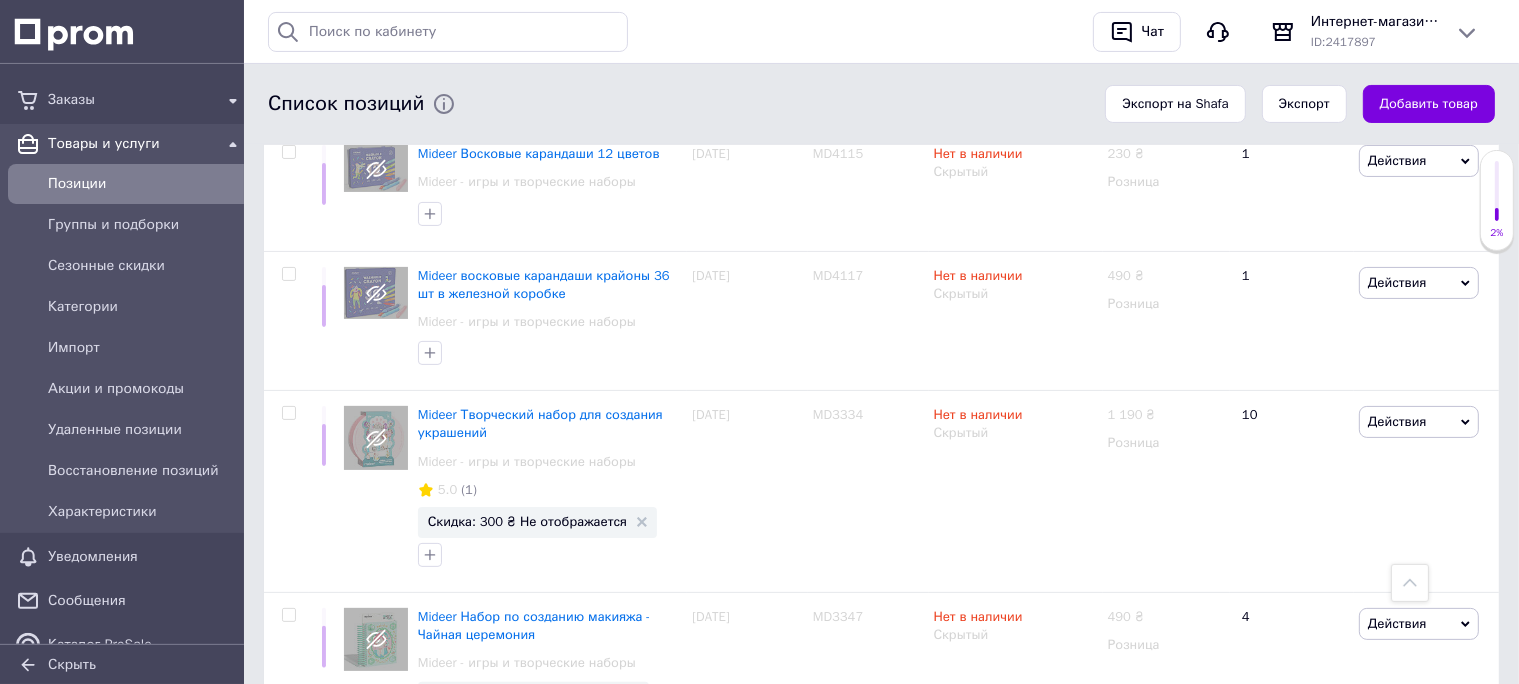 scroll, scrollTop: 0, scrollLeft: 0, axis: both 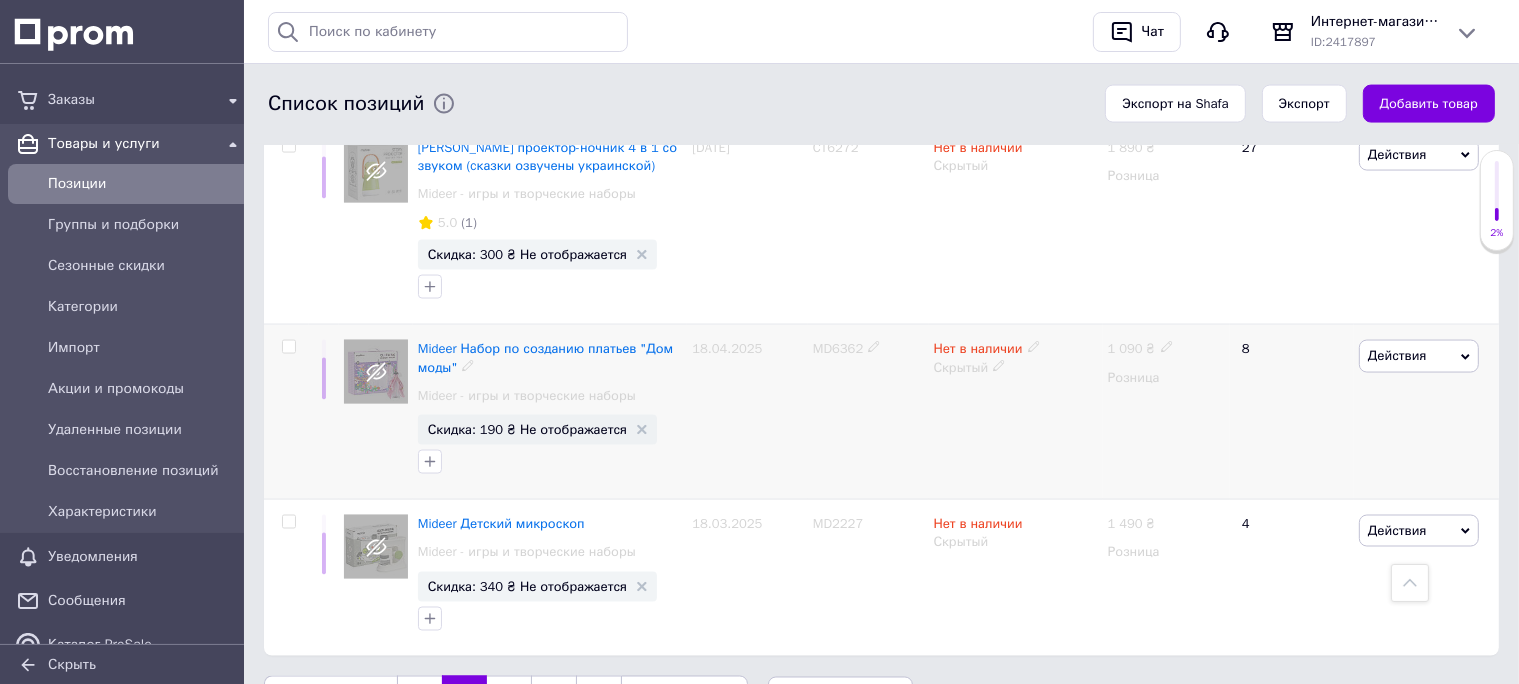 click on "Нет в наличии" at bounding box center (978, 351) 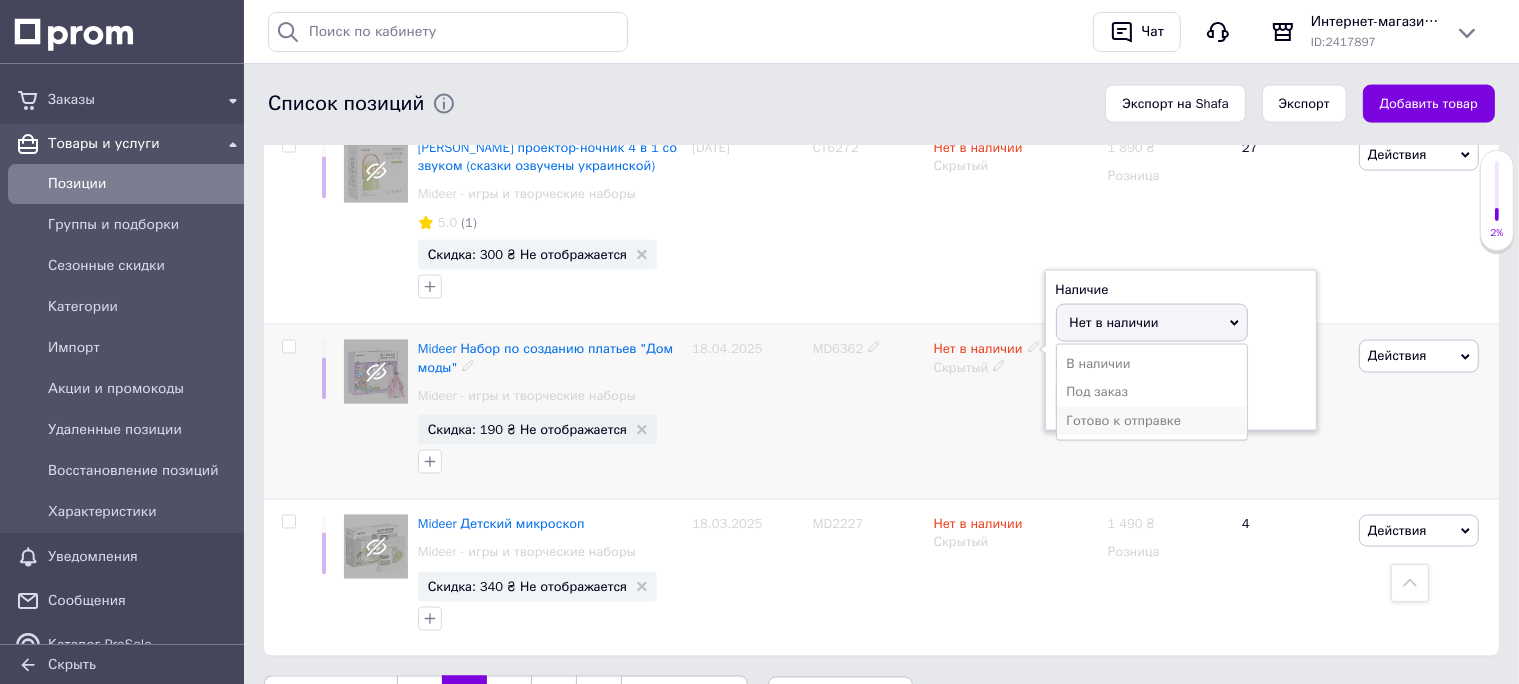 click on "Готово к отправке" at bounding box center (1152, 421) 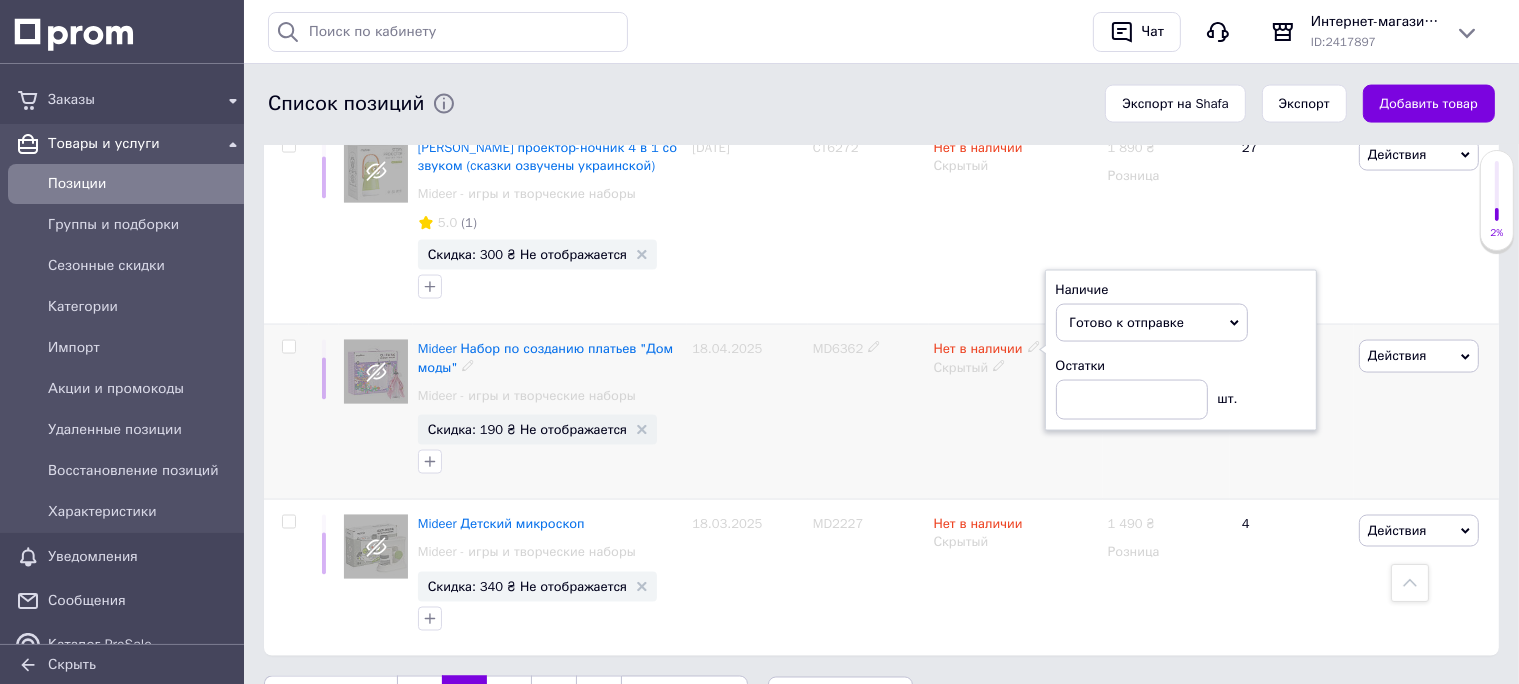 click on "Скрытый" at bounding box center [1016, 368] 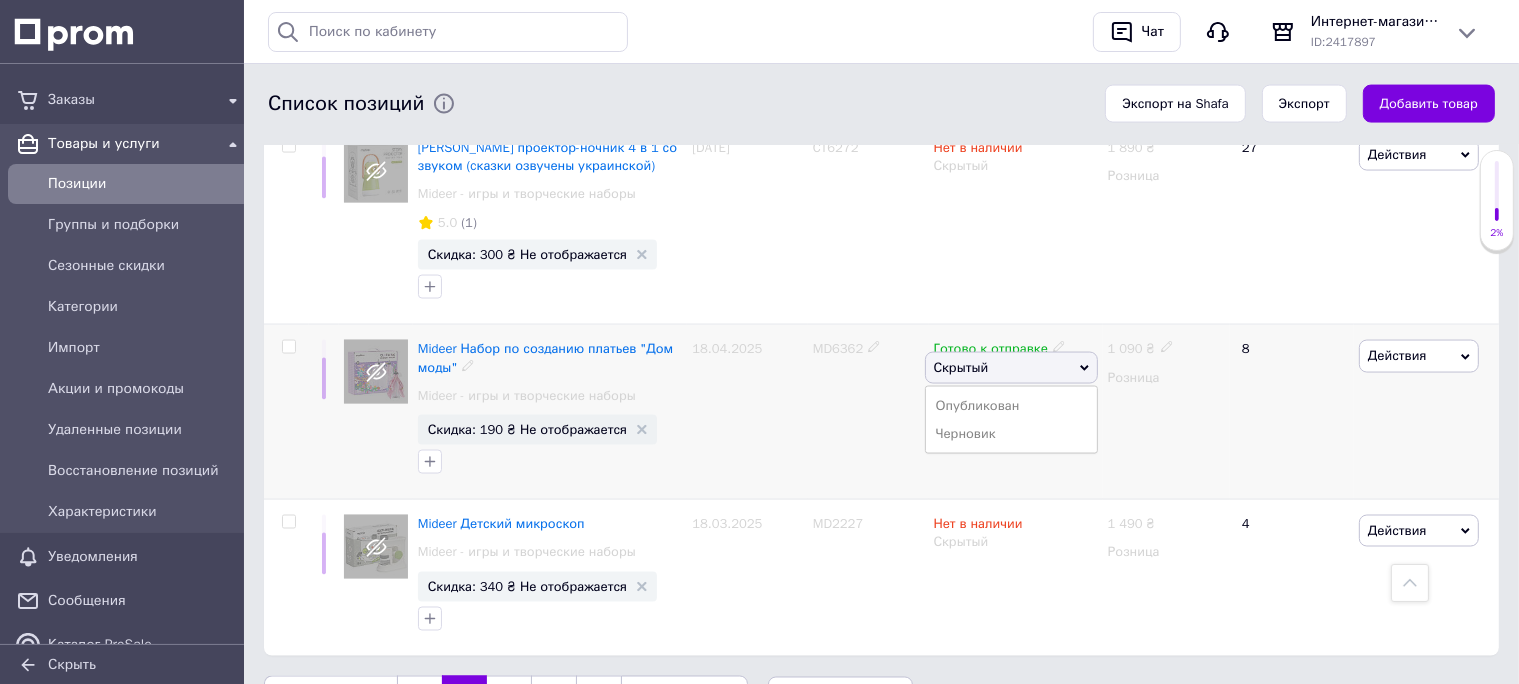 drag, startPoint x: 970, startPoint y: 398, endPoint x: 875, endPoint y: 402, distance: 95.084175 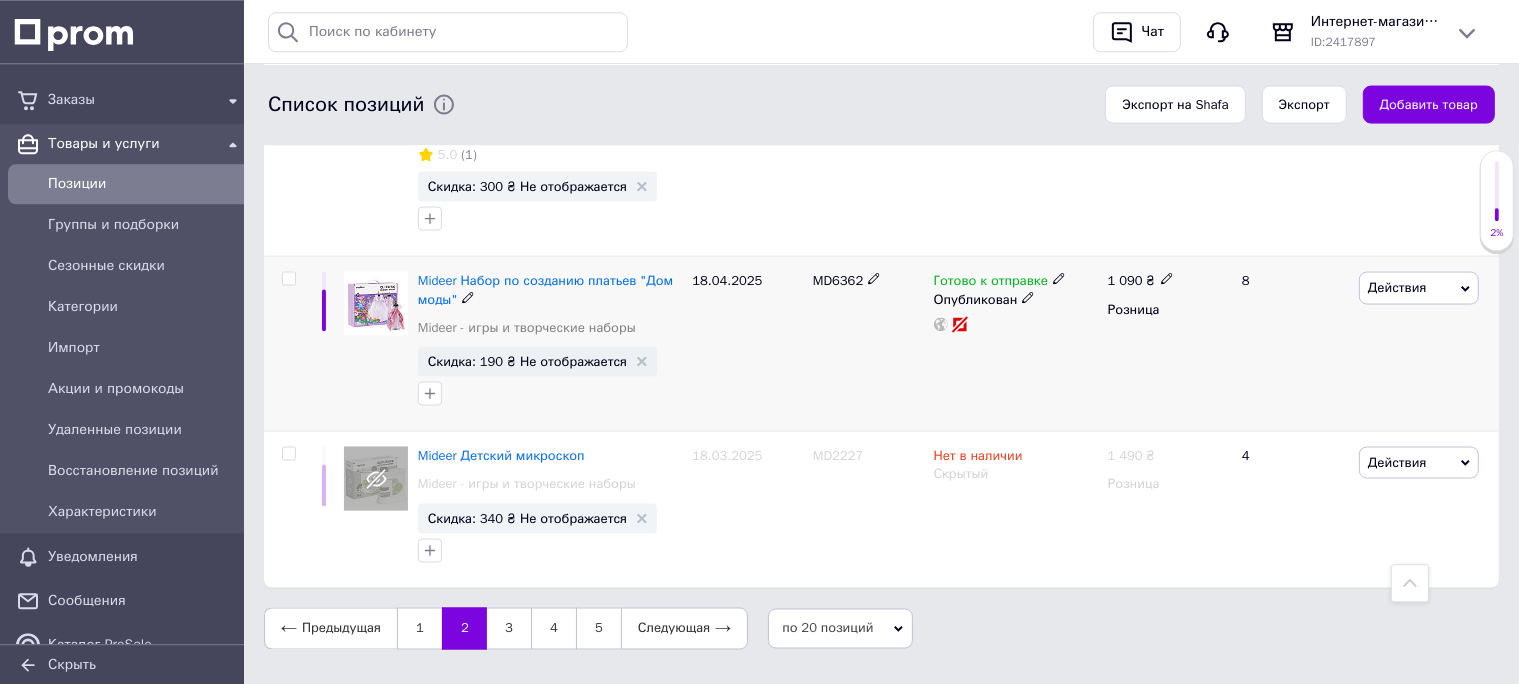 scroll, scrollTop: 3256, scrollLeft: 0, axis: vertical 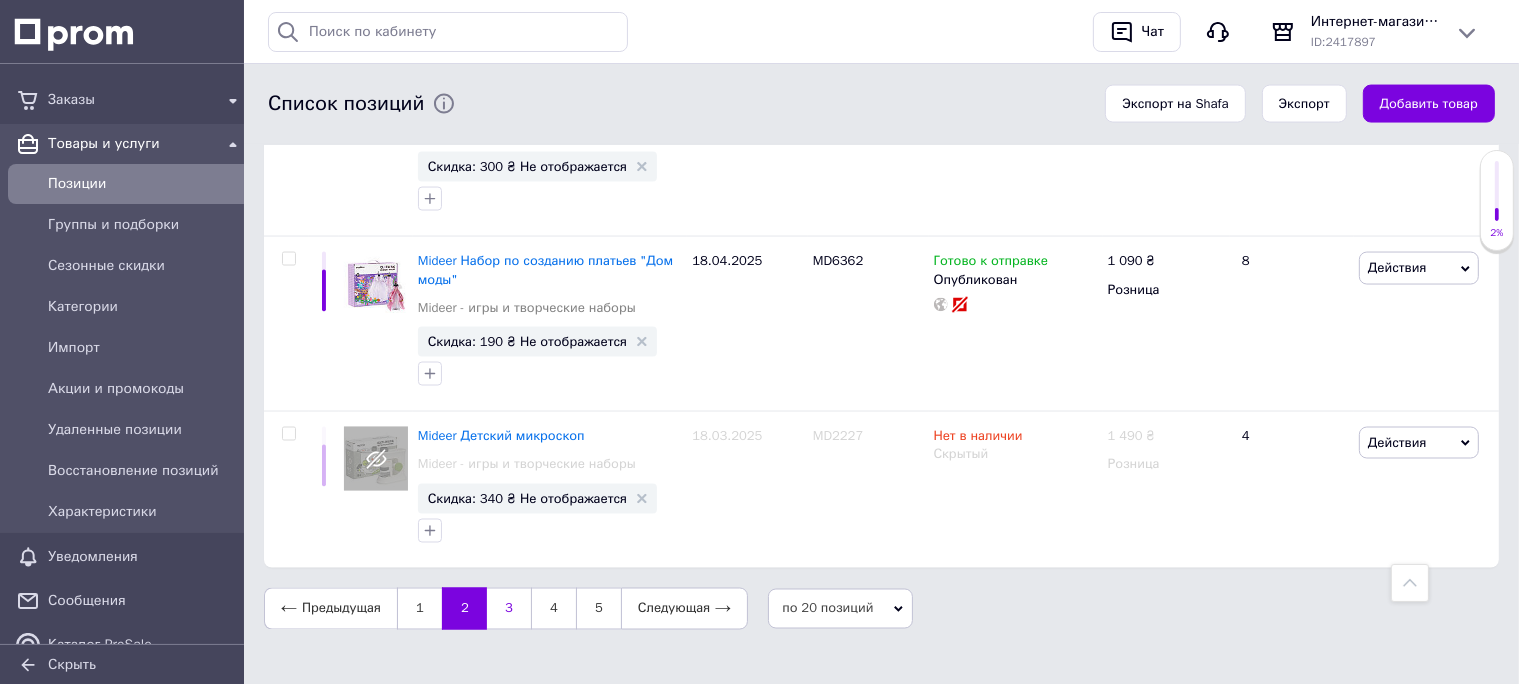 click on "3" at bounding box center [509, 609] 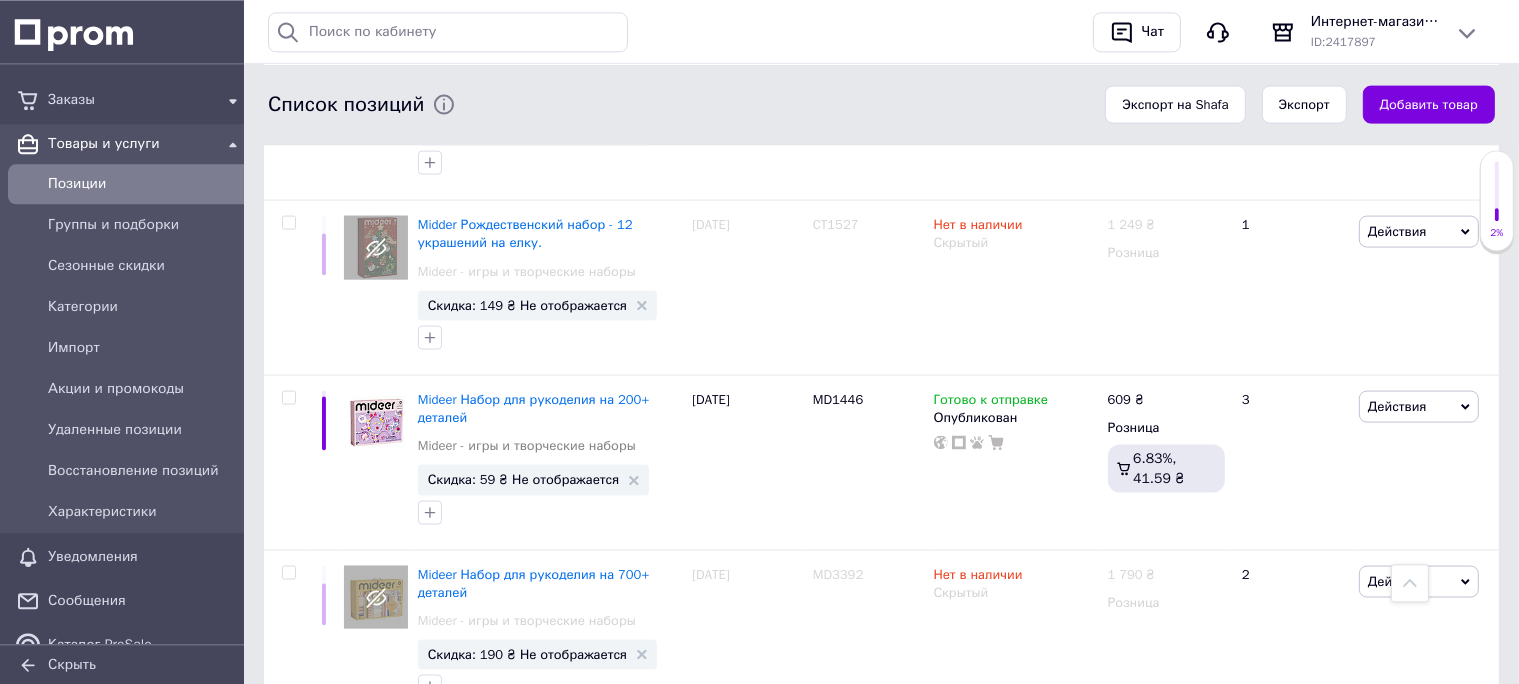 scroll, scrollTop: 2833, scrollLeft: 0, axis: vertical 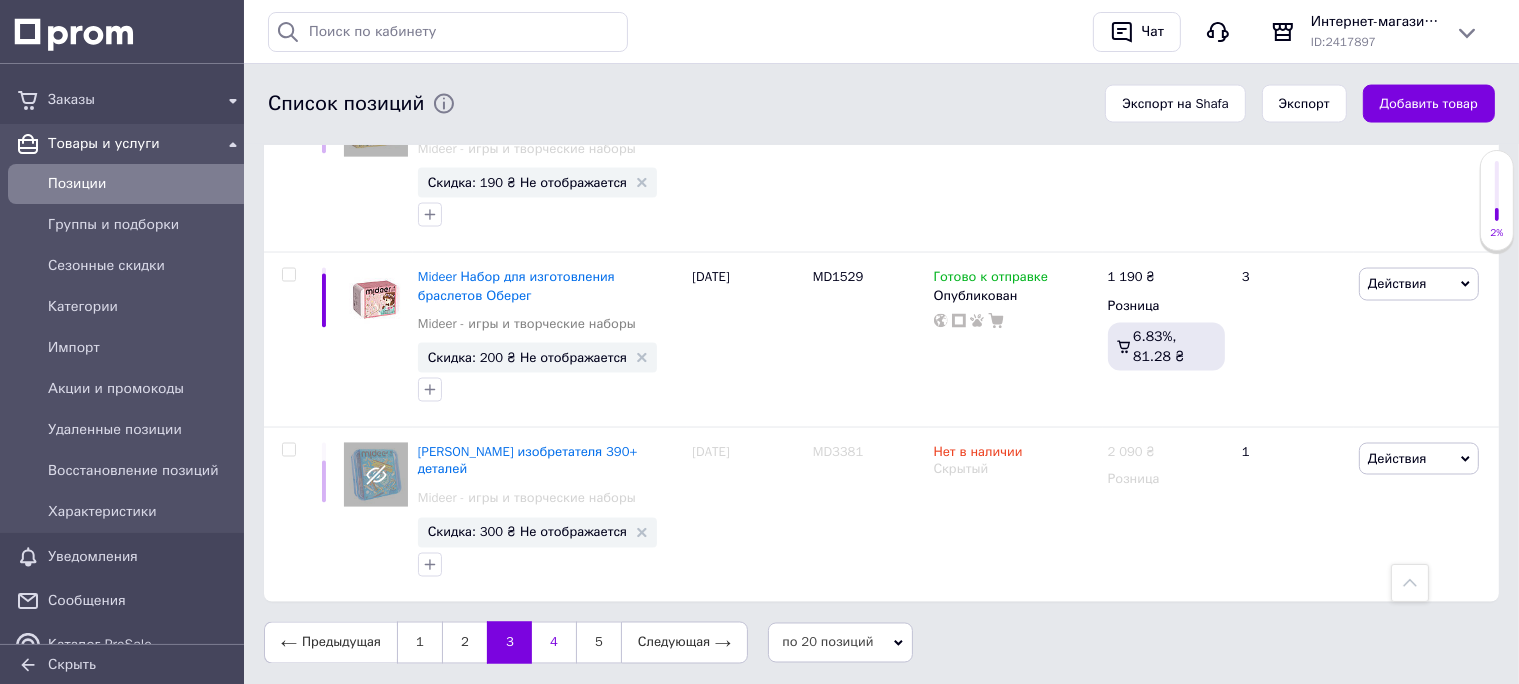 click on "4" at bounding box center (554, 643) 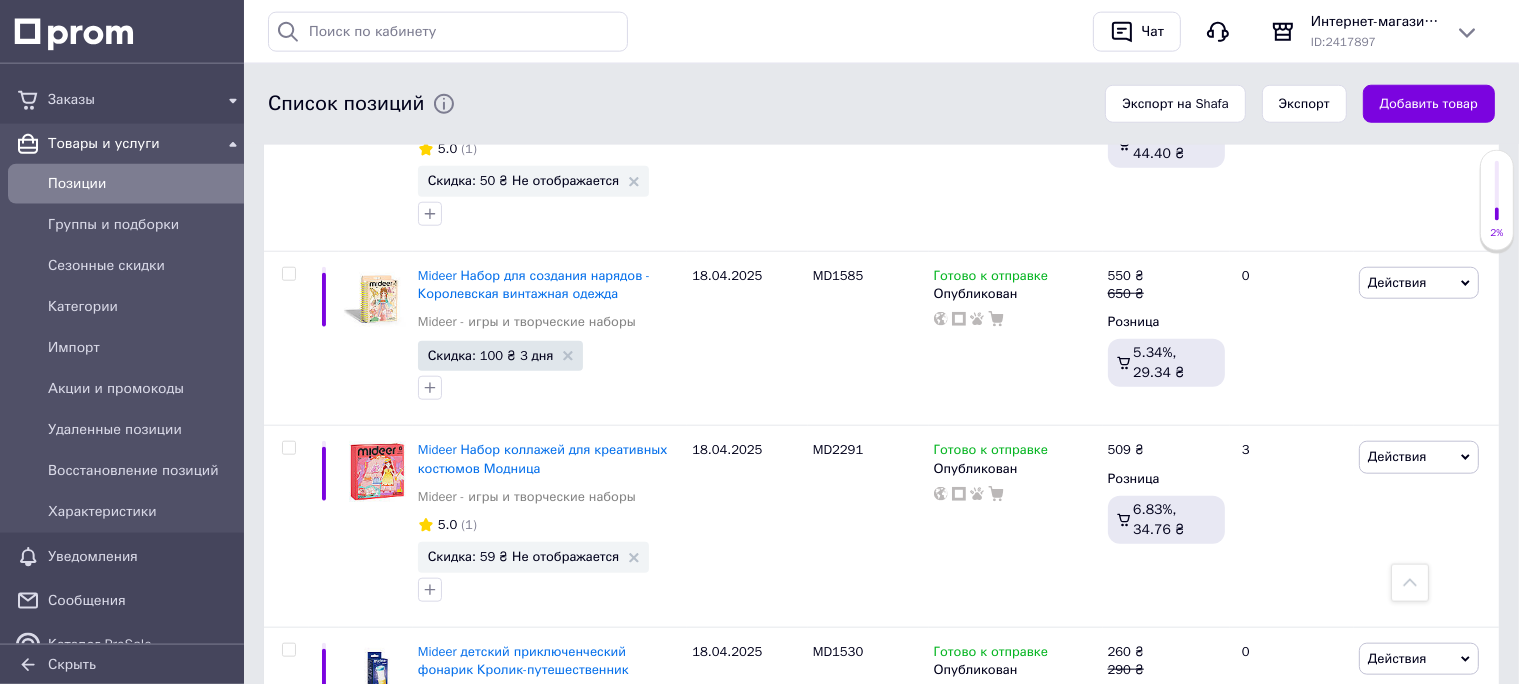 scroll, scrollTop: 1961, scrollLeft: 0, axis: vertical 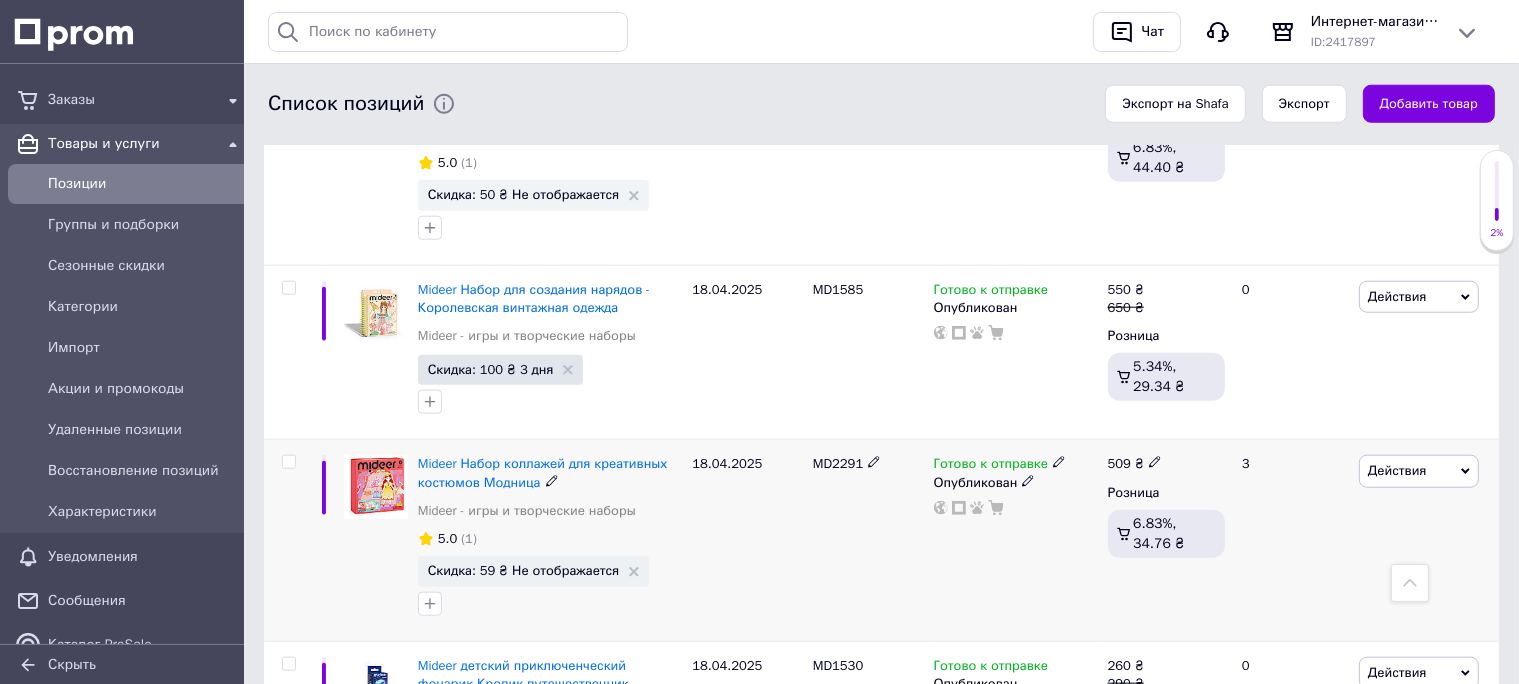 click on "MD2291" at bounding box center (838, 463) 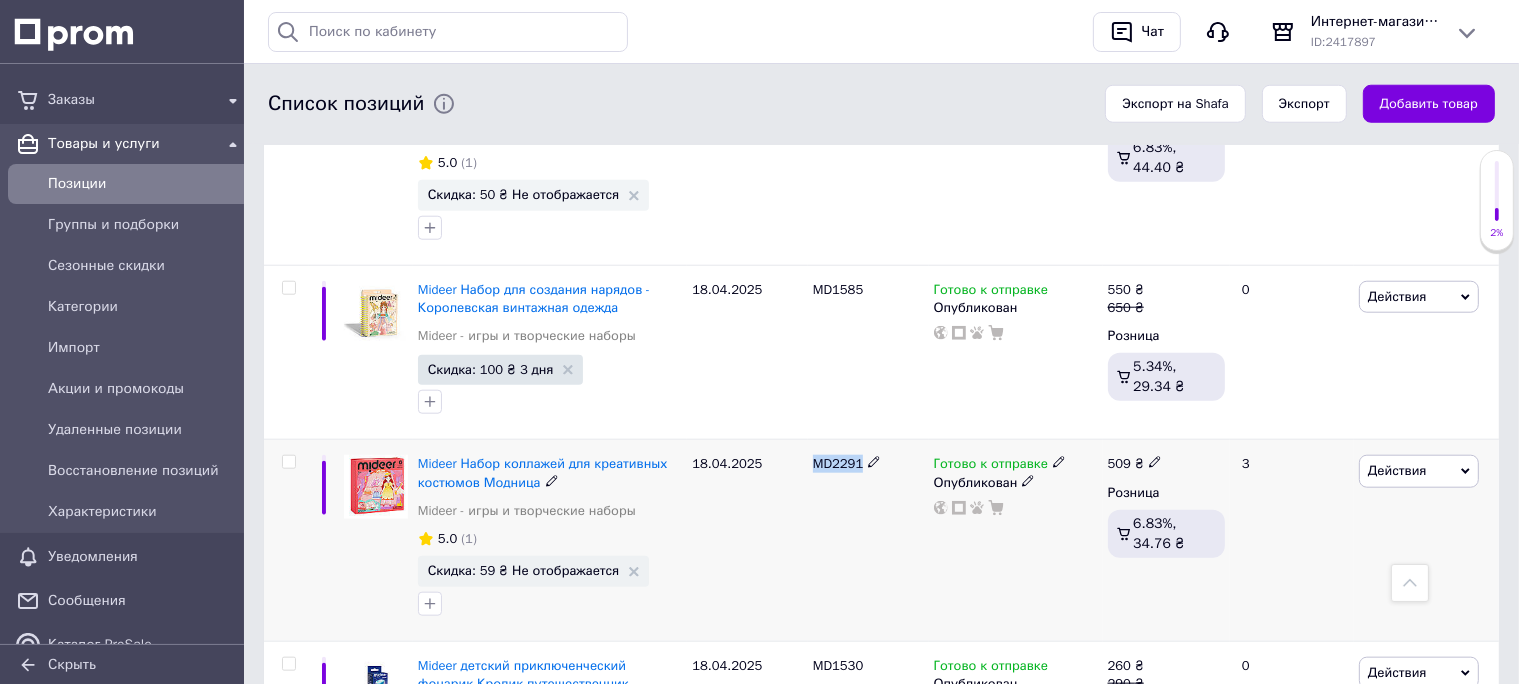 click on "MD2291" at bounding box center [838, 463] 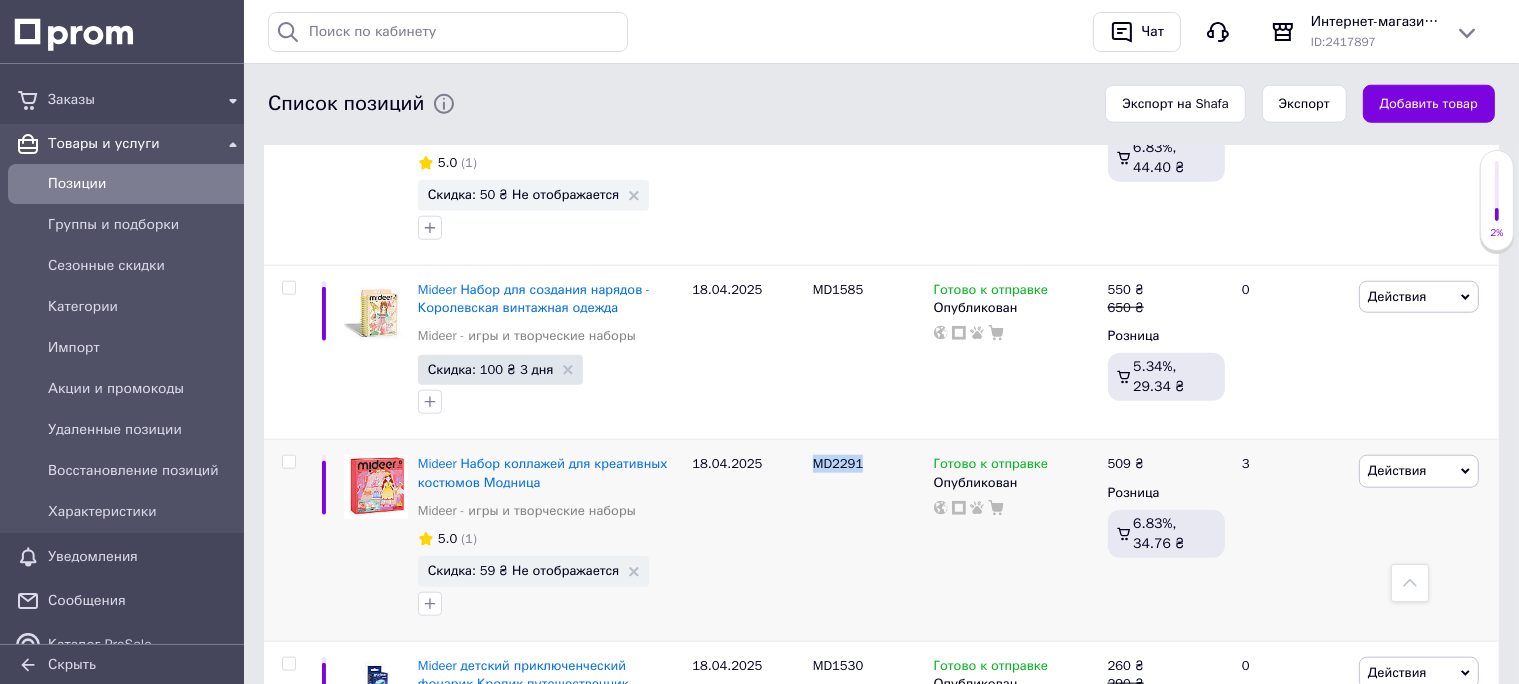 copy on "MD2291" 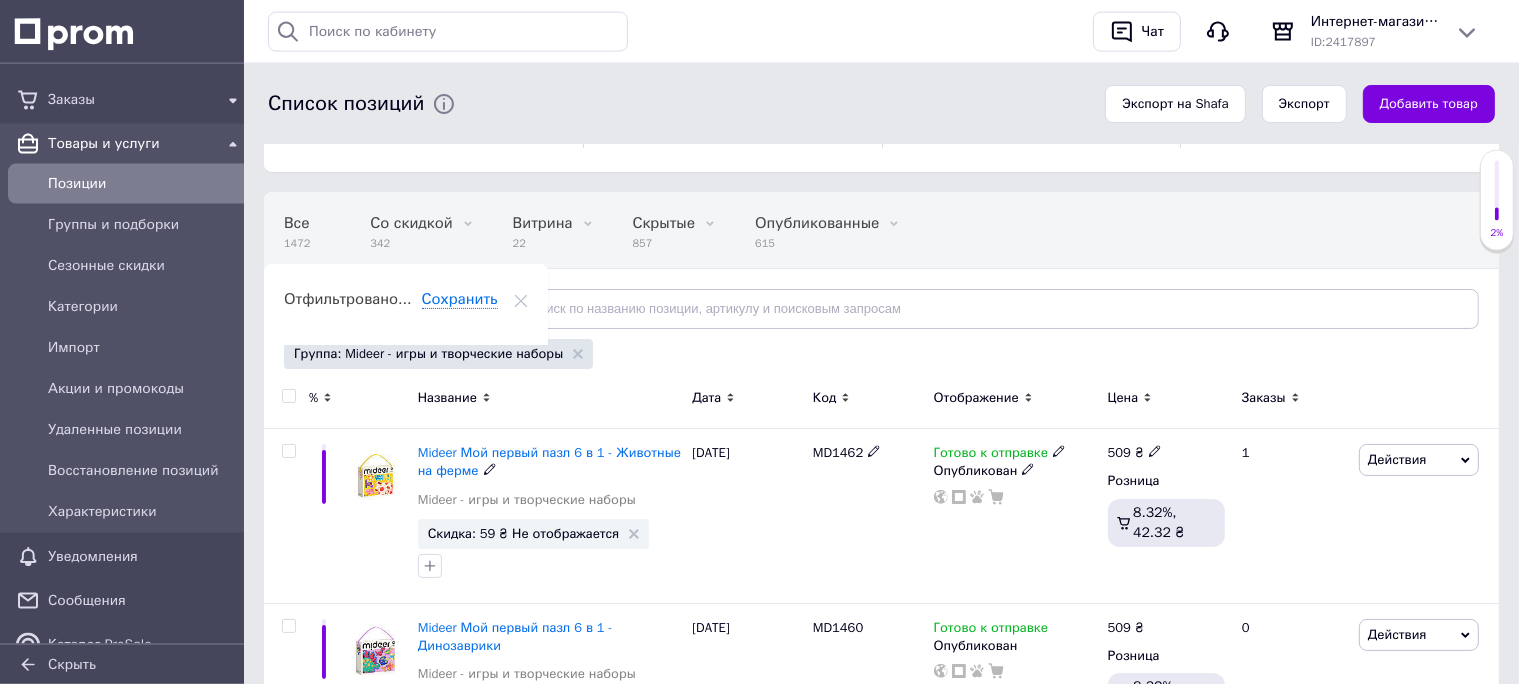 scroll, scrollTop: 60, scrollLeft: 0, axis: vertical 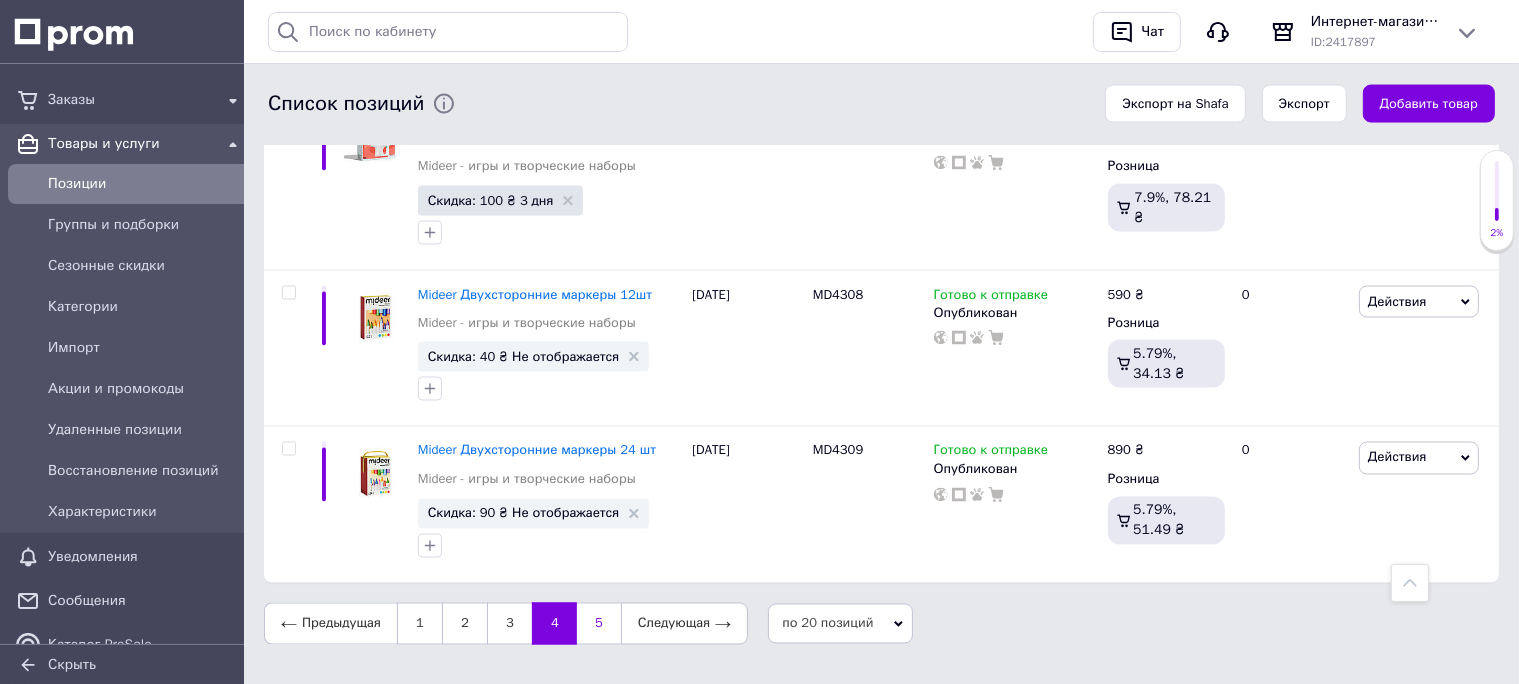 click on "5" at bounding box center [599, 624] 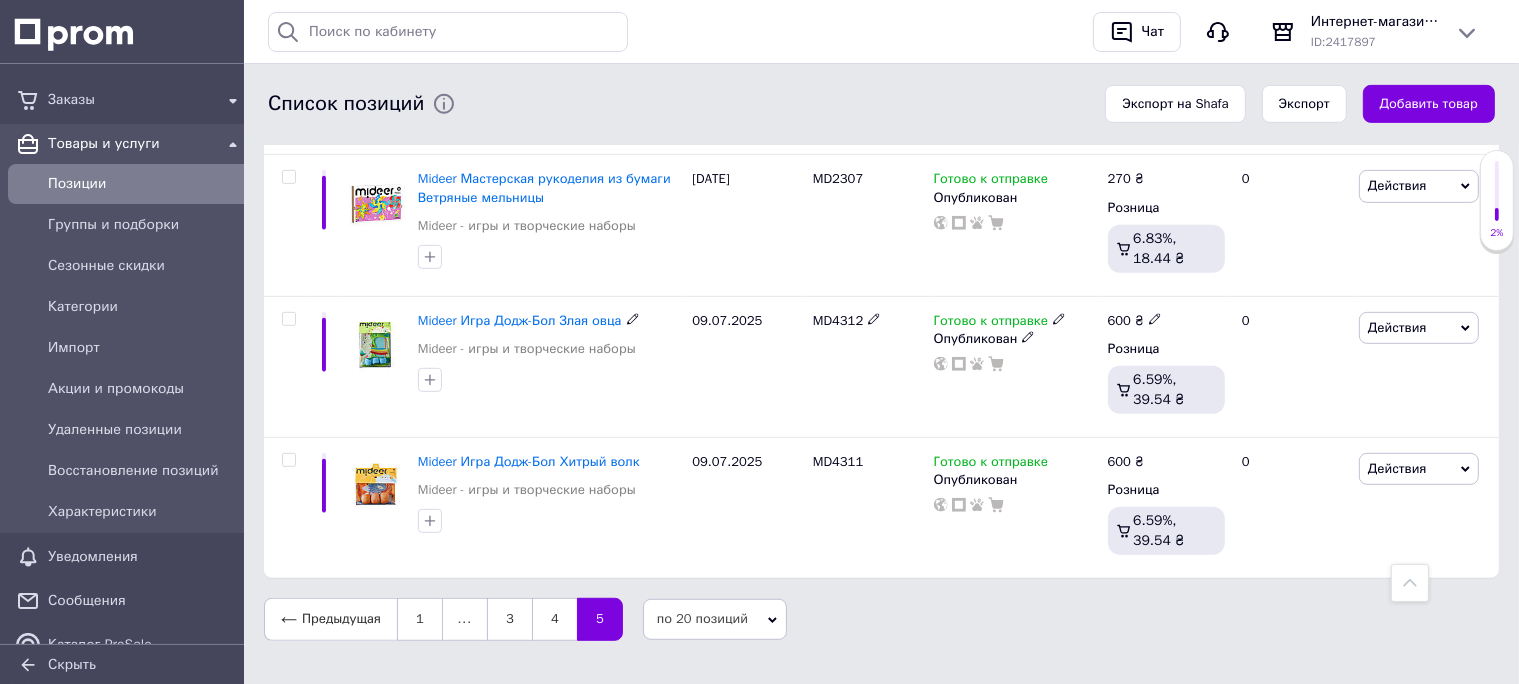 scroll, scrollTop: 980, scrollLeft: 0, axis: vertical 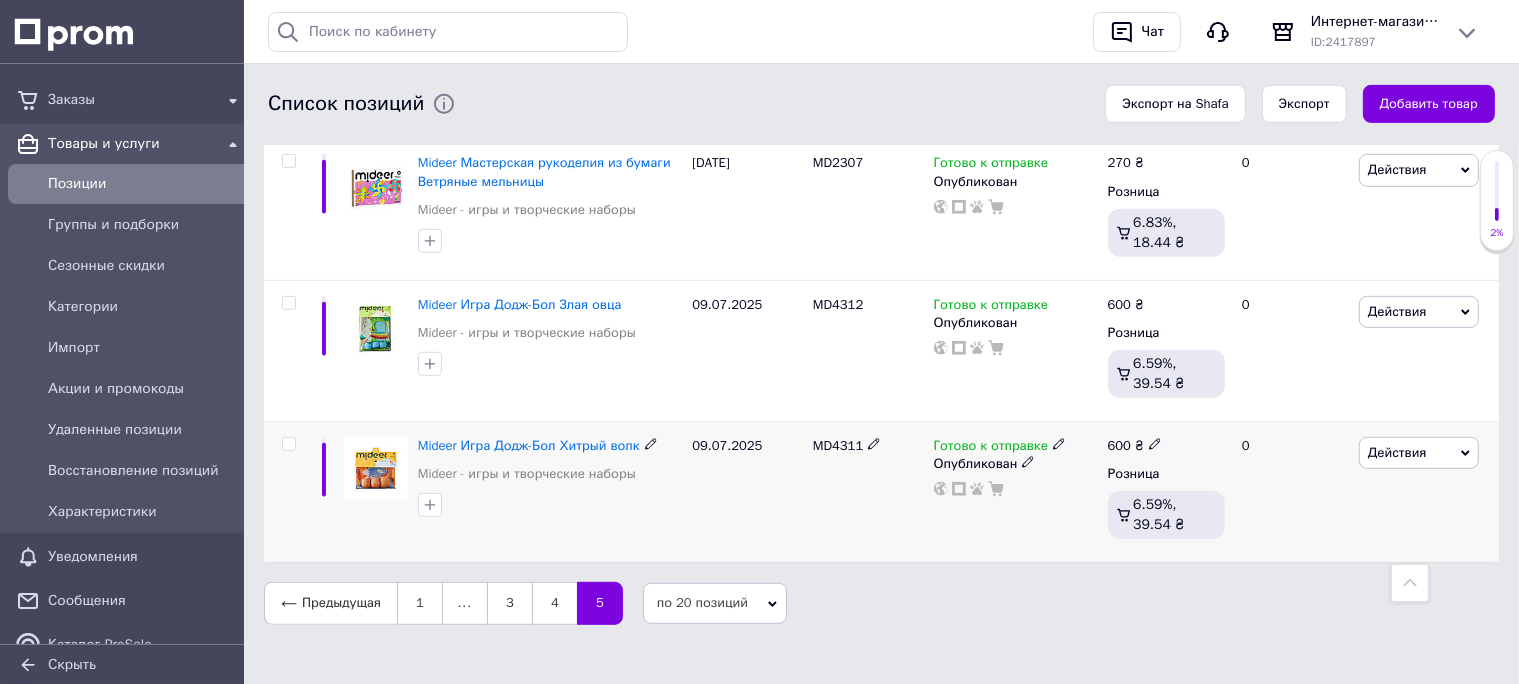 click on "Действия" at bounding box center [1397, 452] 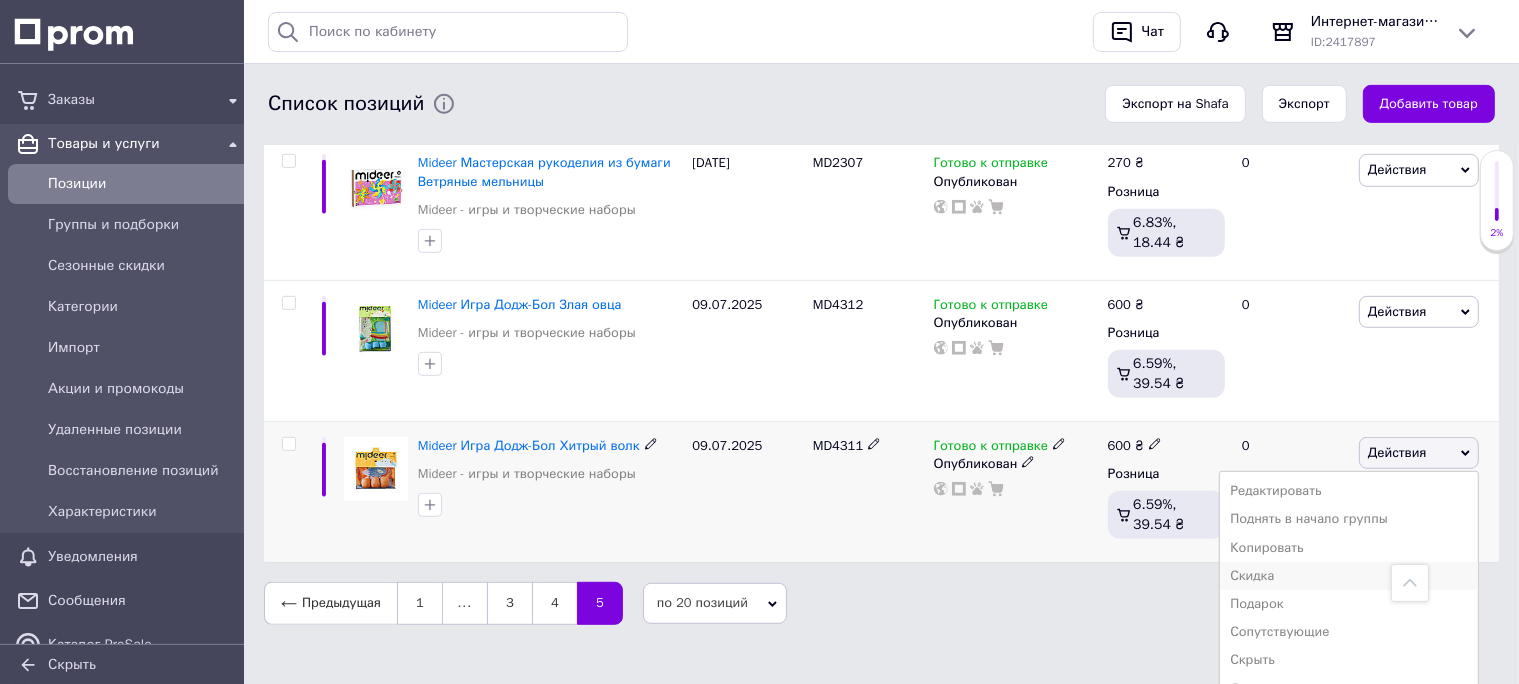 click on "Скидка" at bounding box center [1349, 576] 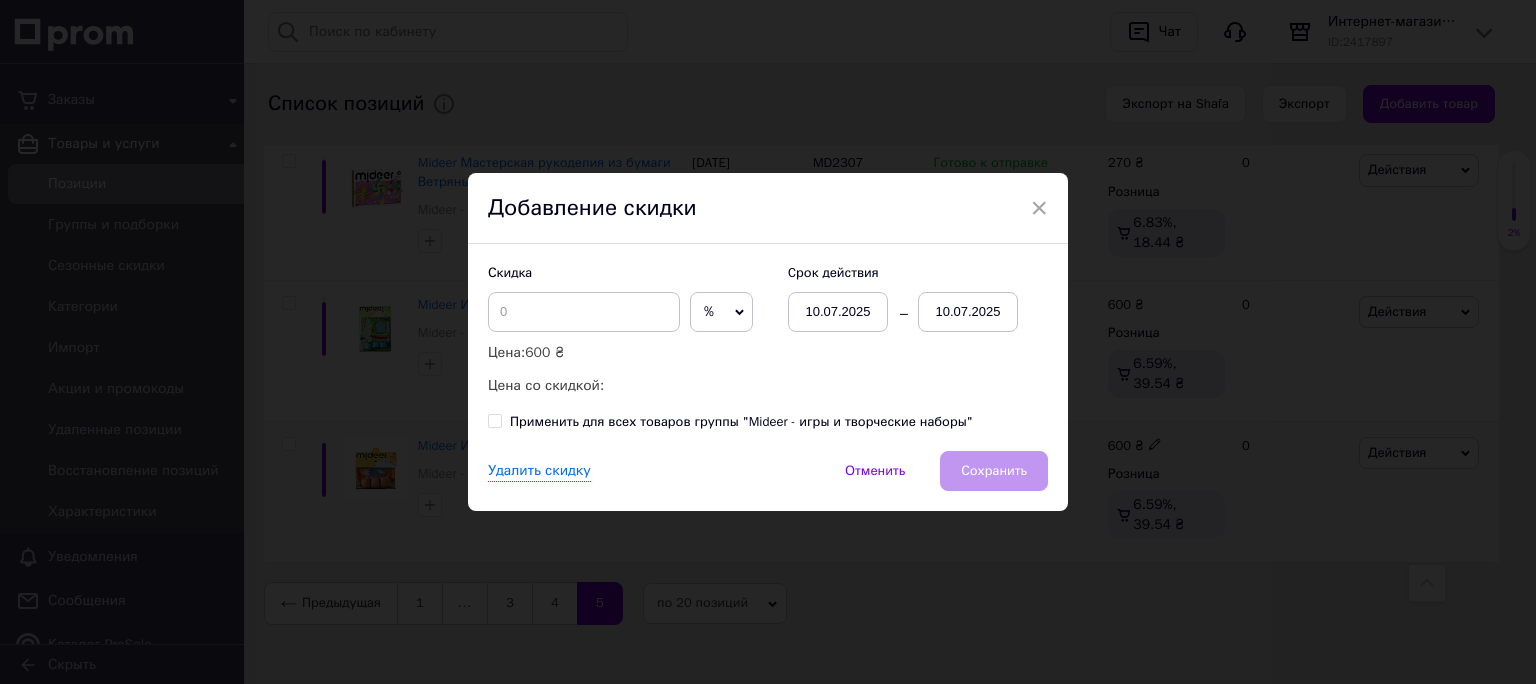 click on "%" at bounding box center [721, 312] 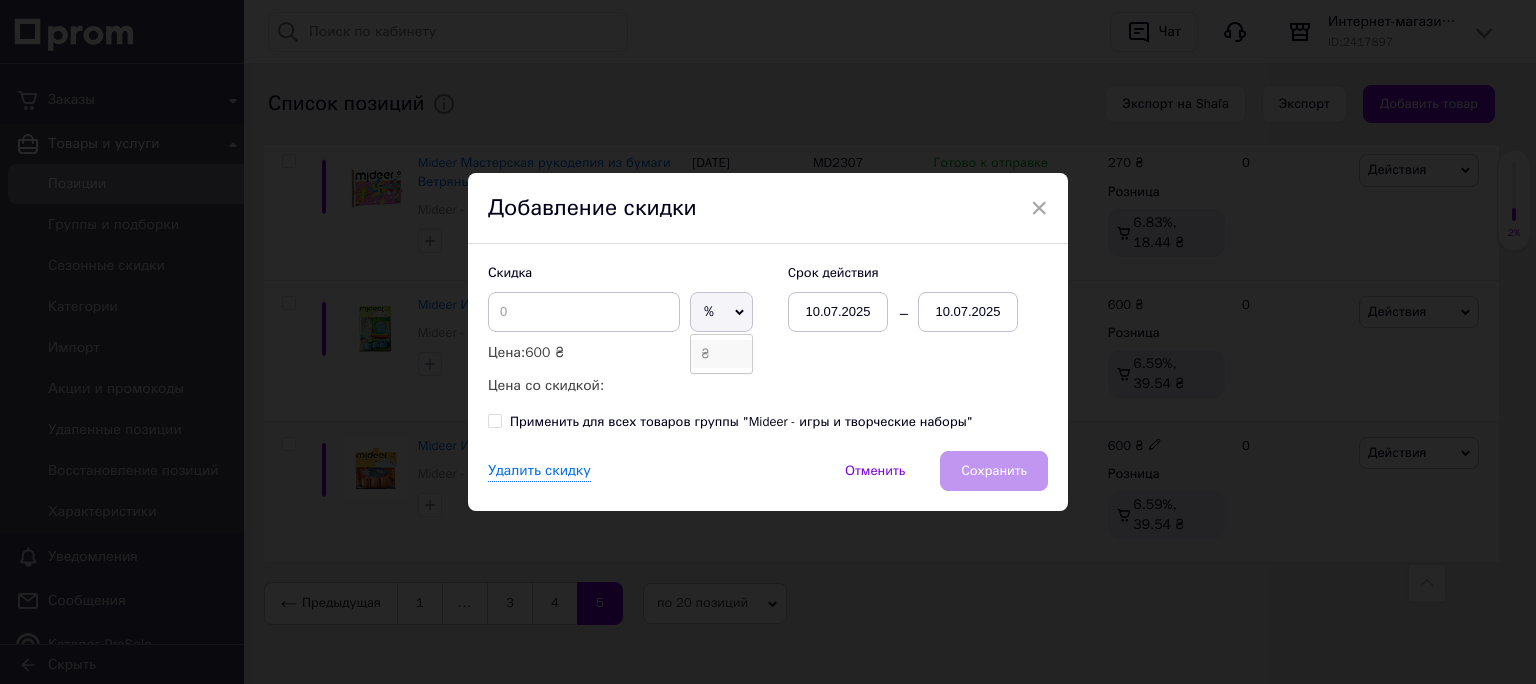 click on "₴" at bounding box center [721, 354] 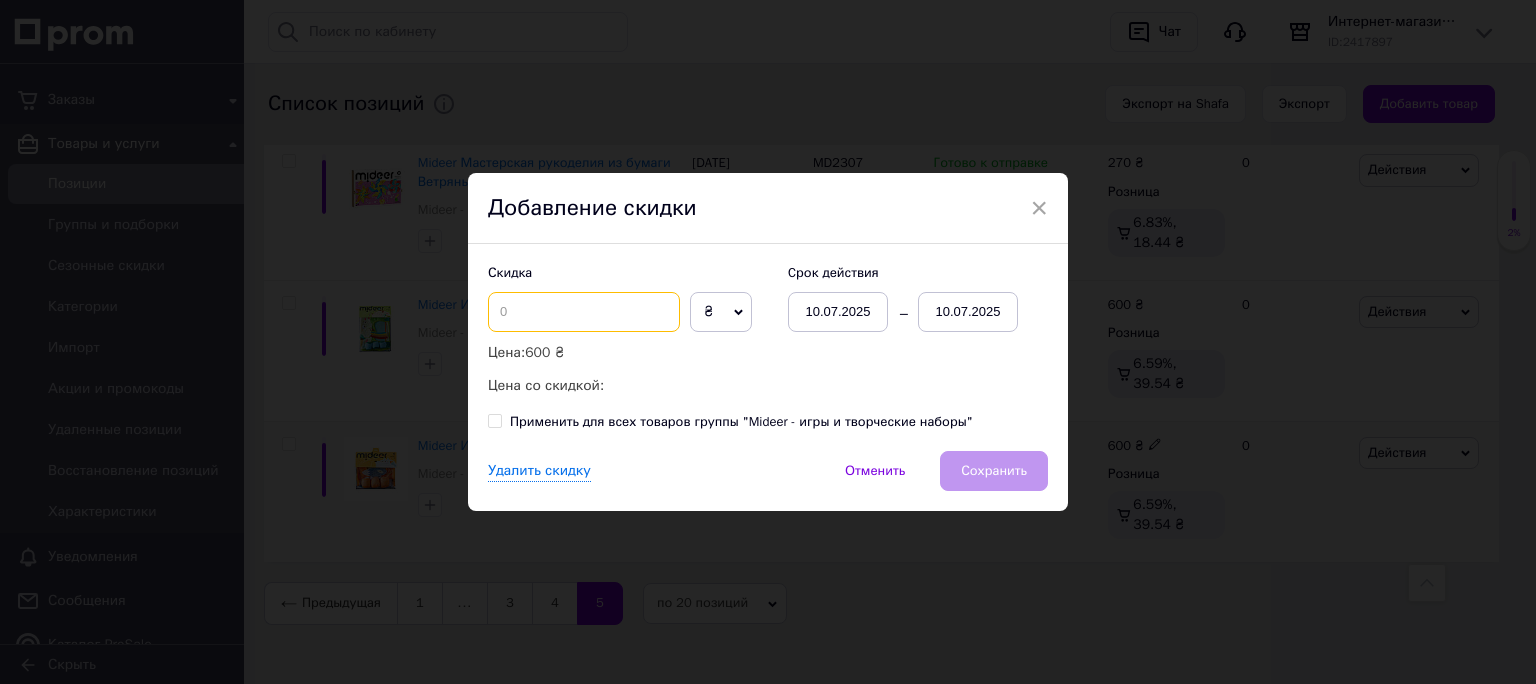 click at bounding box center (584, 312) 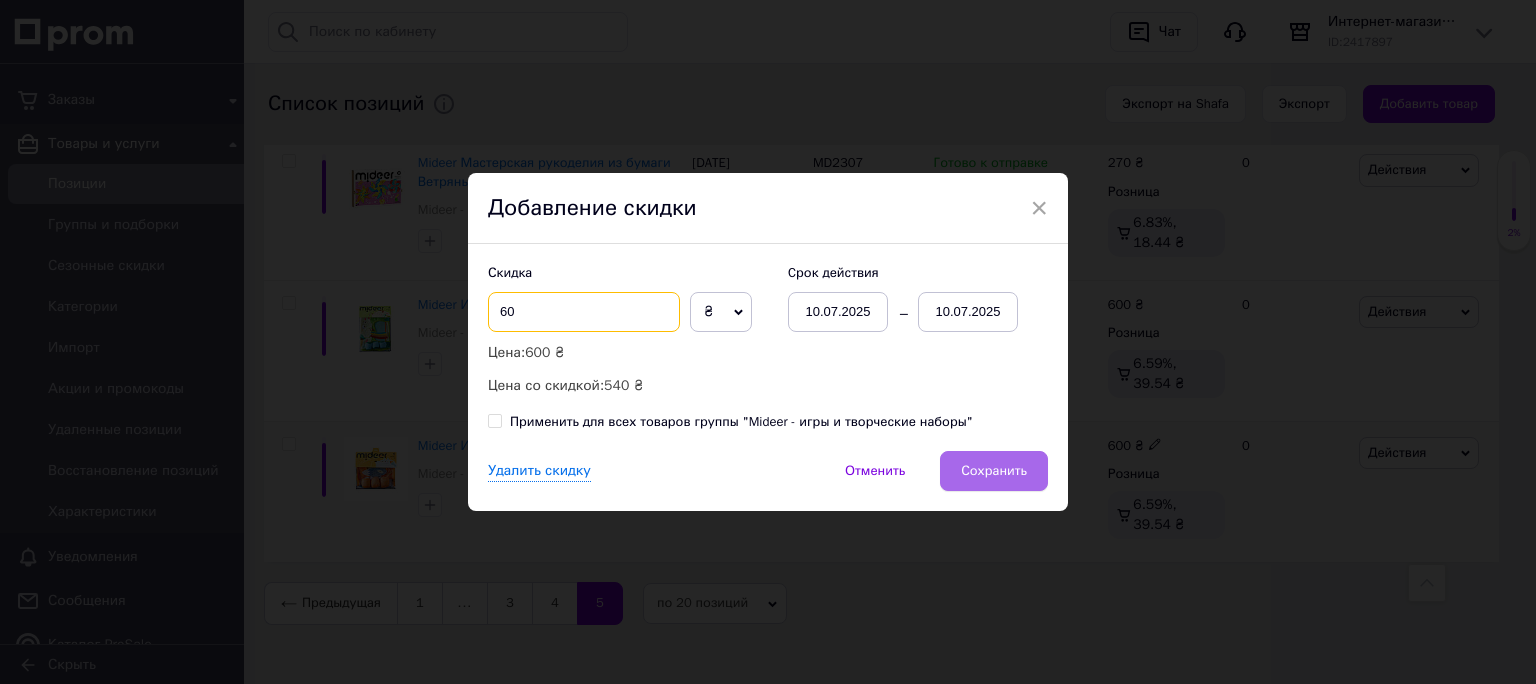 type on "60" 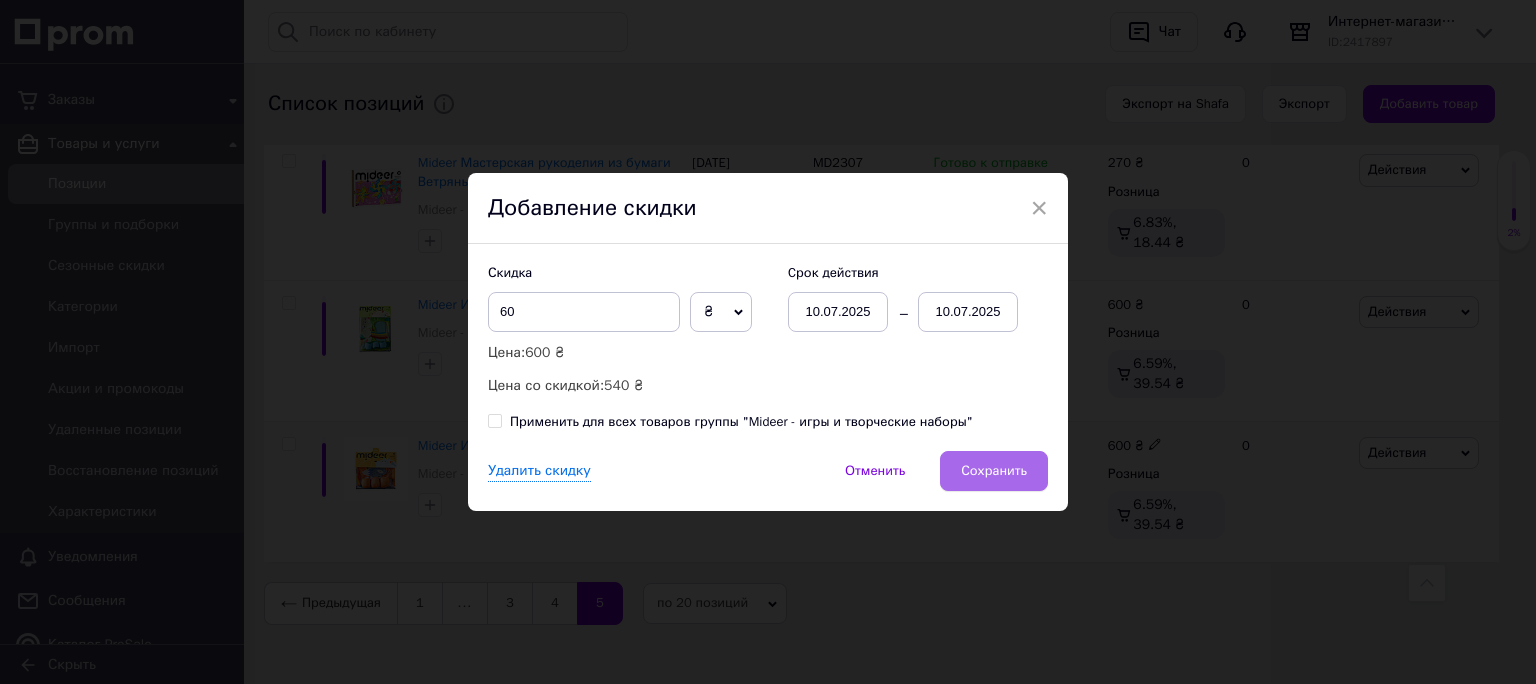 click on "Сохранить" at bounding box center [994, 471] 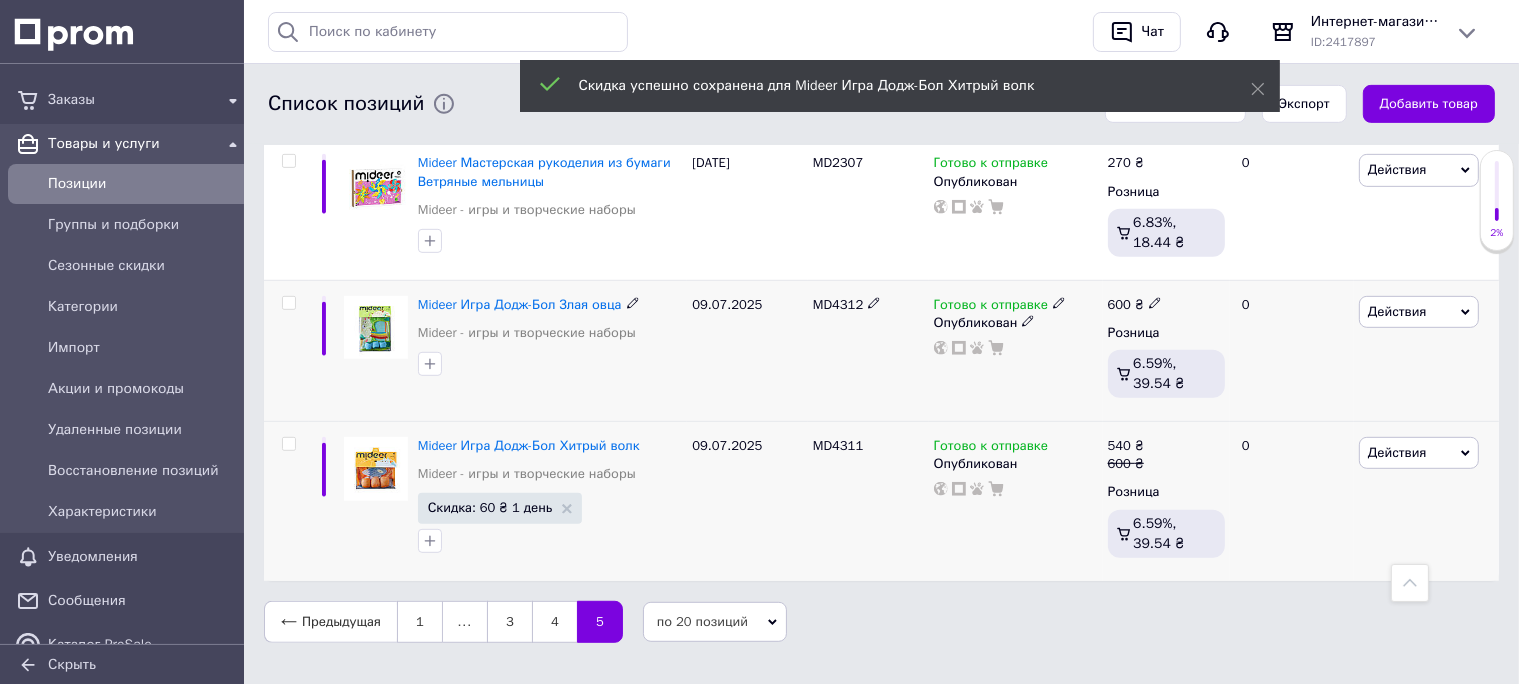 click on "Действия" at bounding box center [1419, 312] 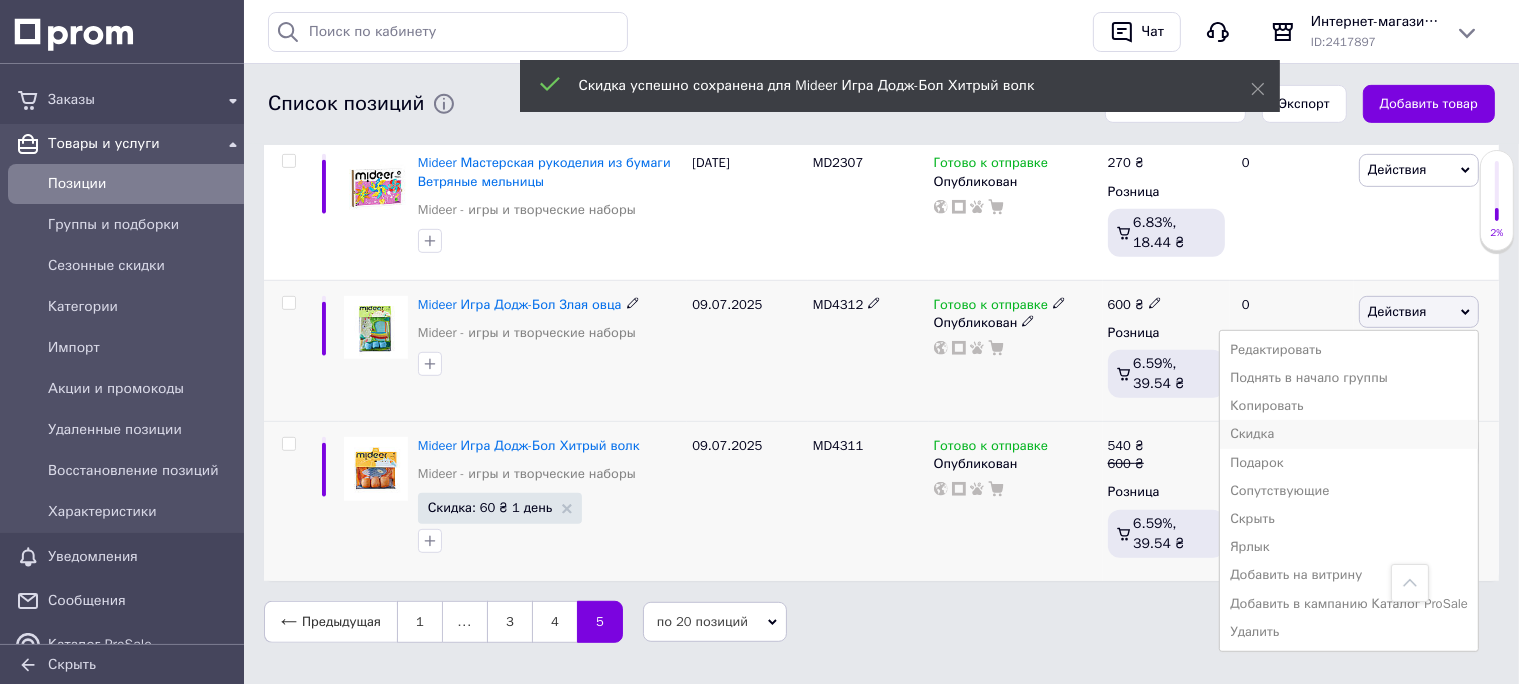 click on "Скидка" at bounding box center (1349, 434) 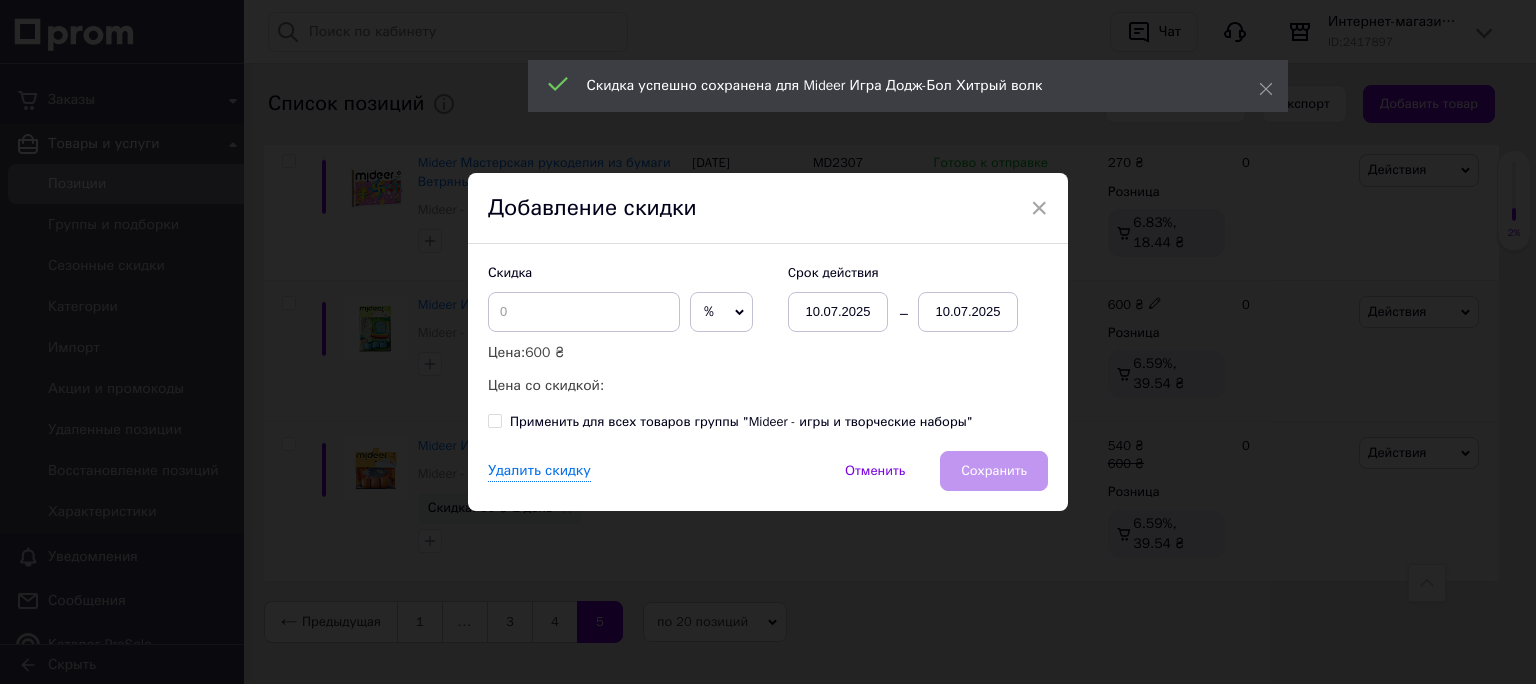 click on "%" at bounding box center [721, 312] 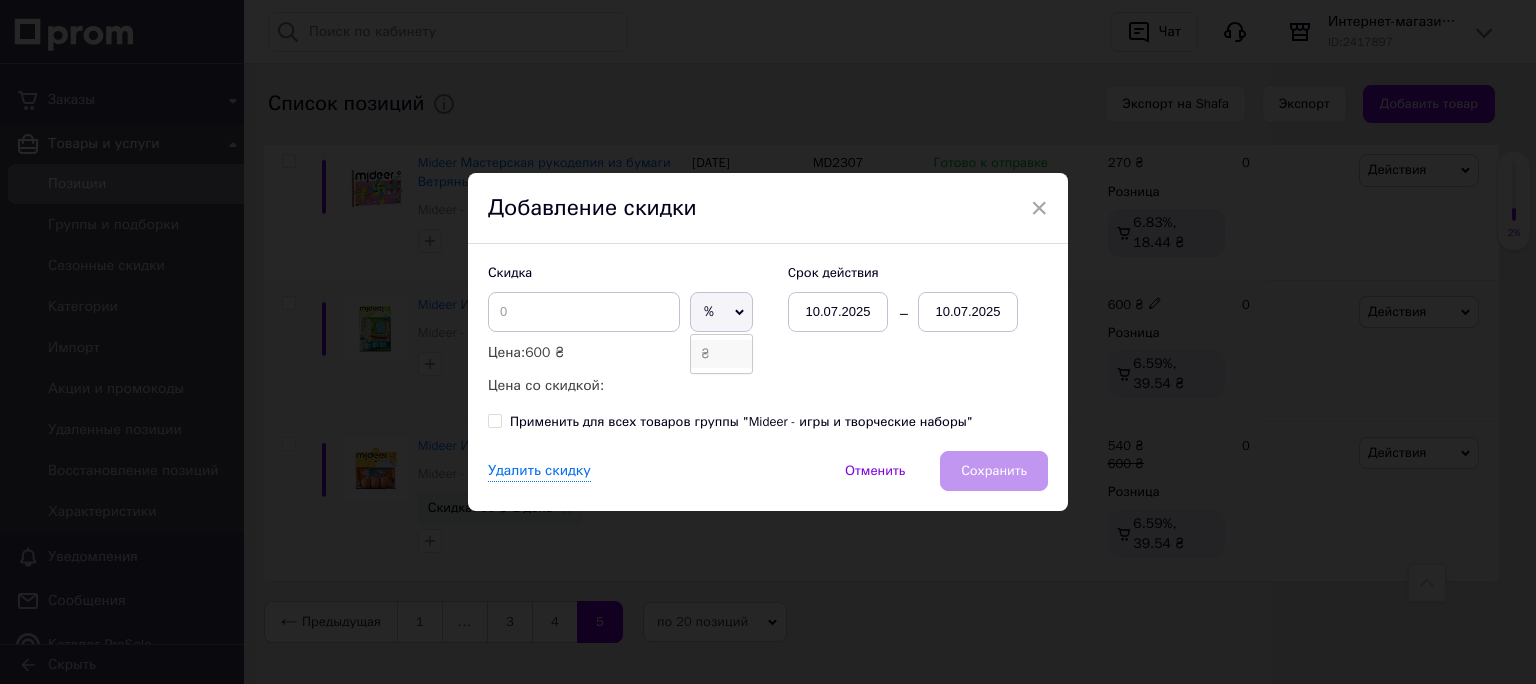click on "₴" at bounding box center [721, 354] 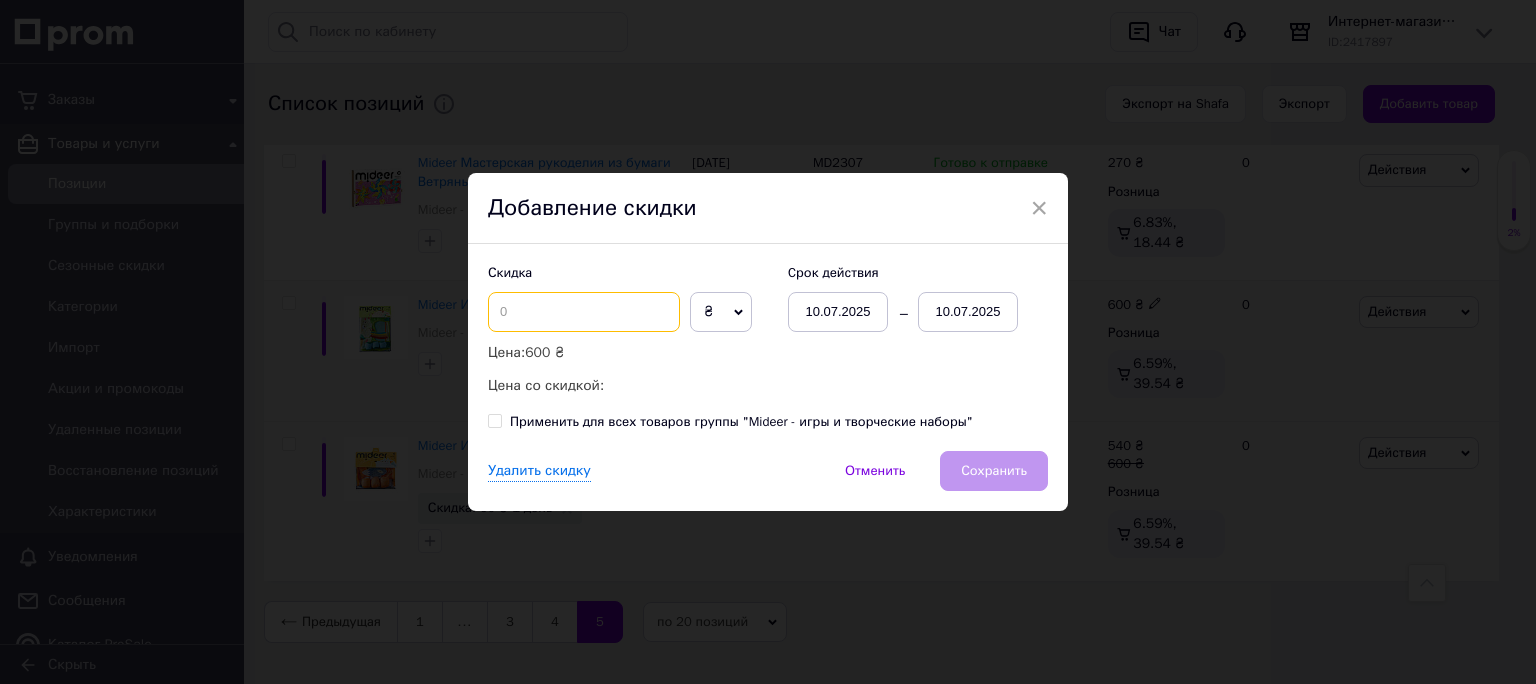 click at bounding box center (584, 312) 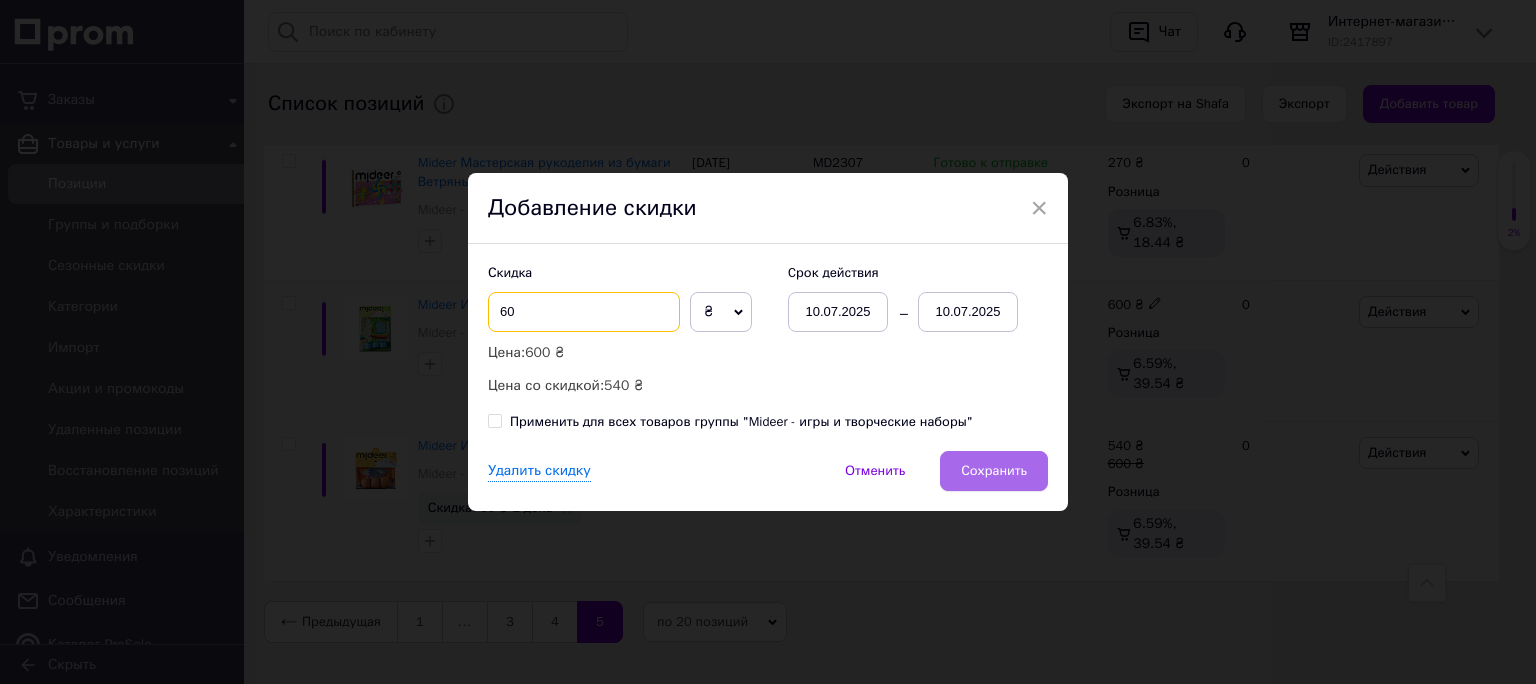 type on "60" 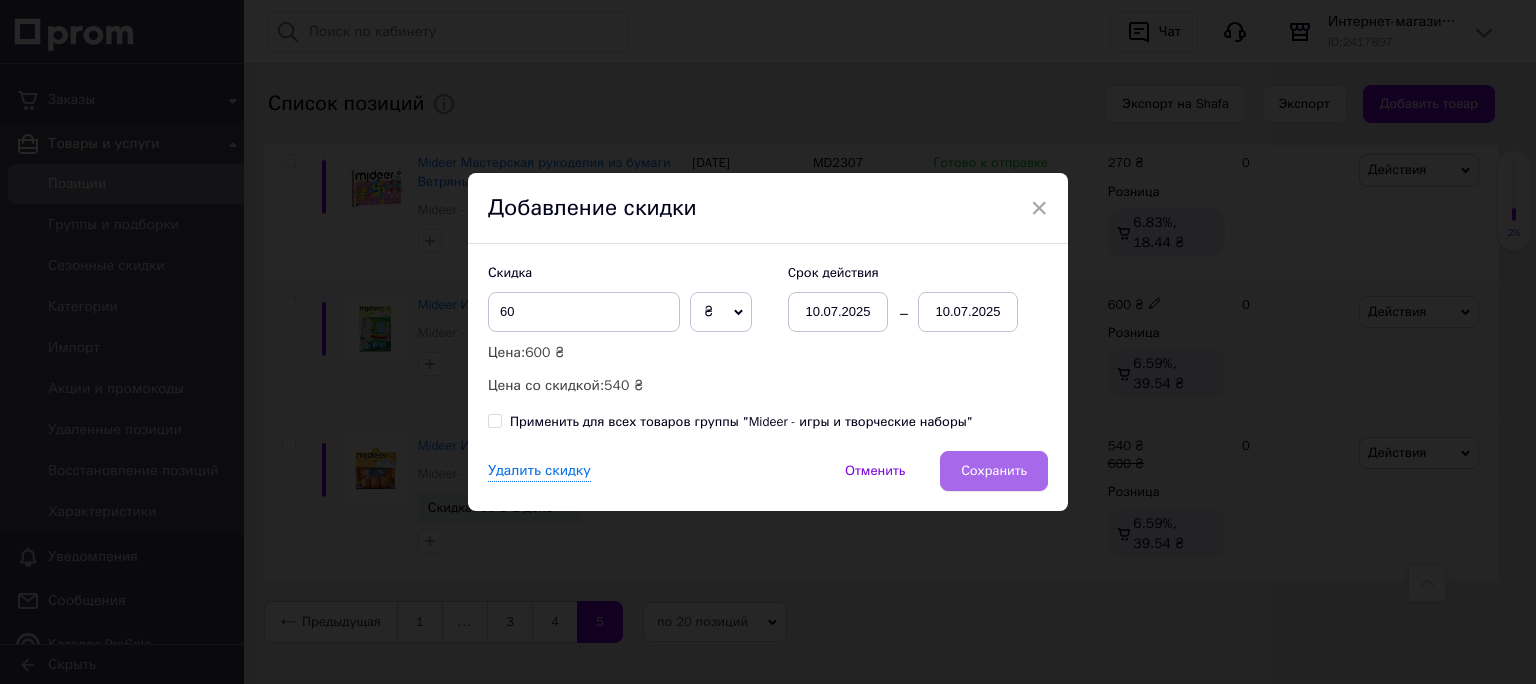 click on "Сохранить" at bounding box center (994, 471) 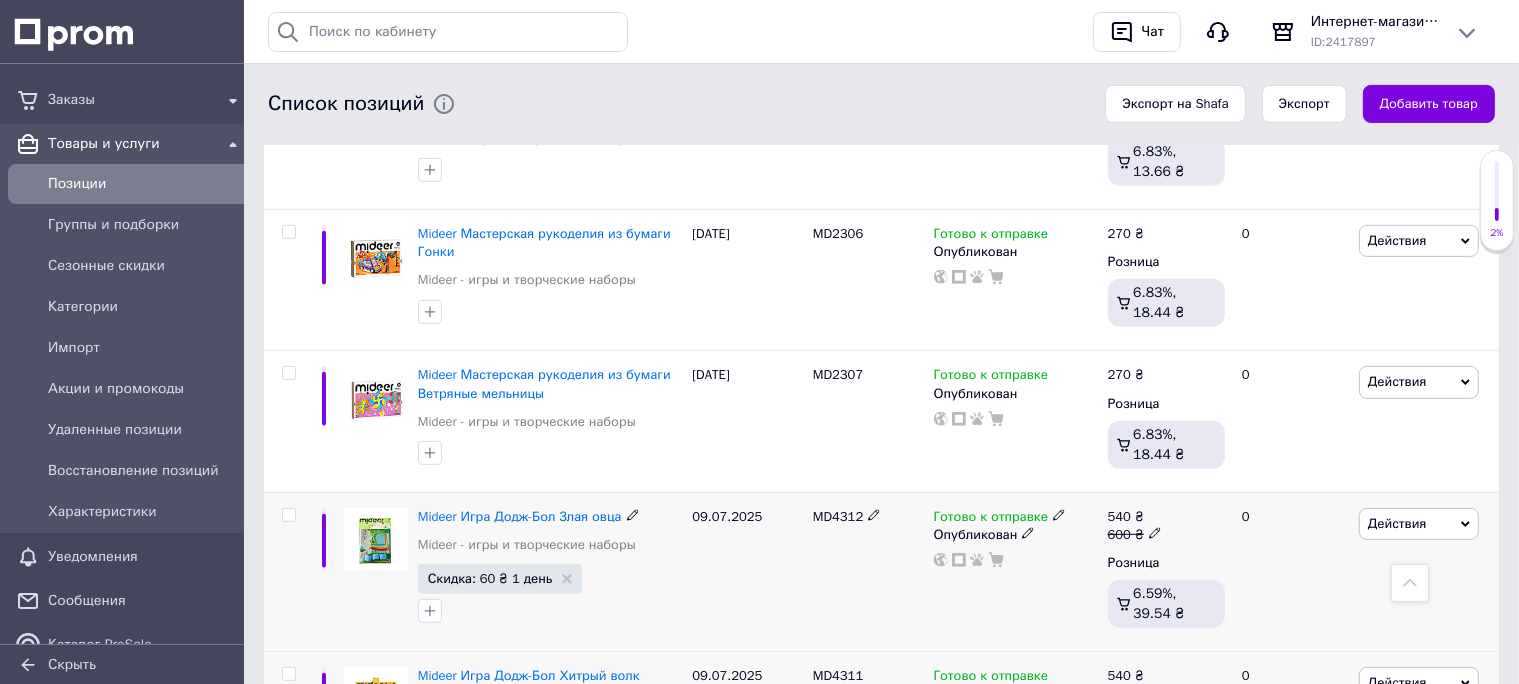 scroll, scrollTop: 1016, scrollLeft: 0, axis: vertical 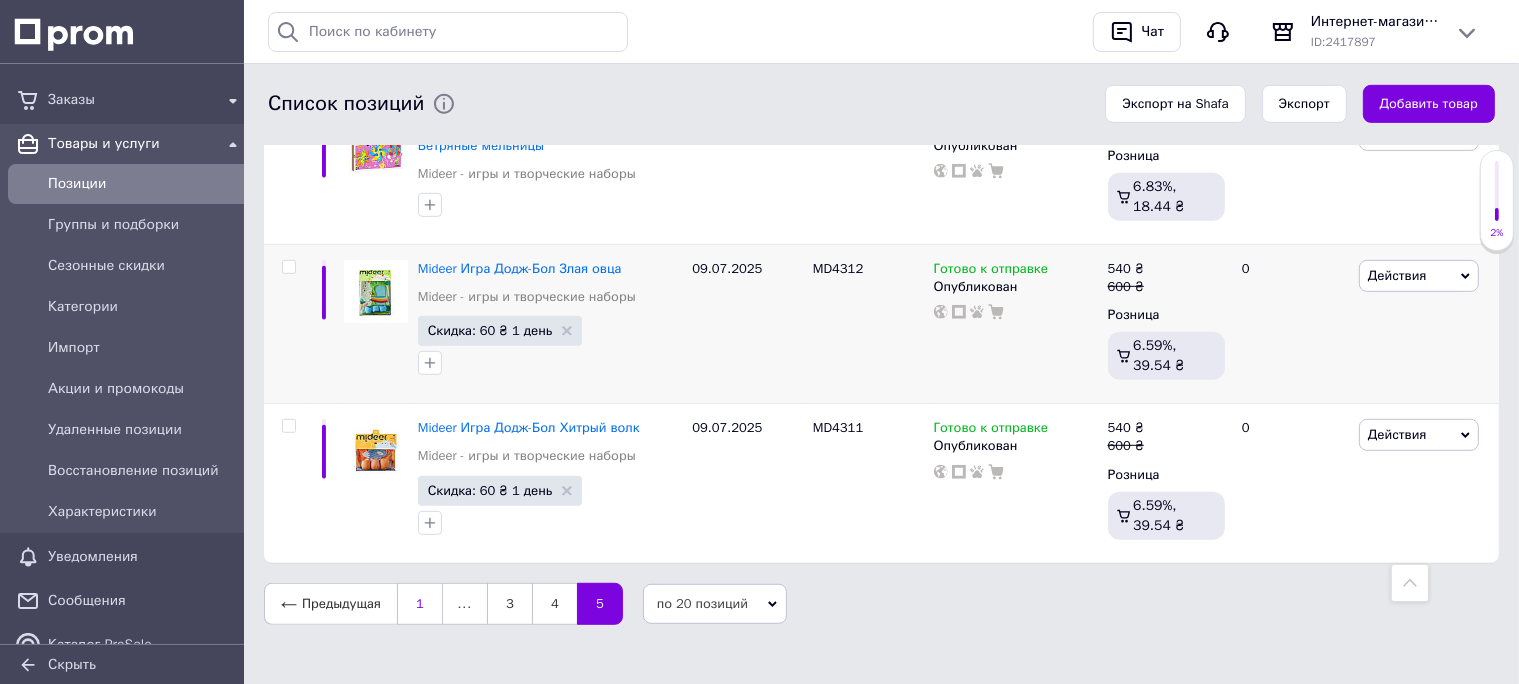 click on "1" at bounding box center (420, 604) 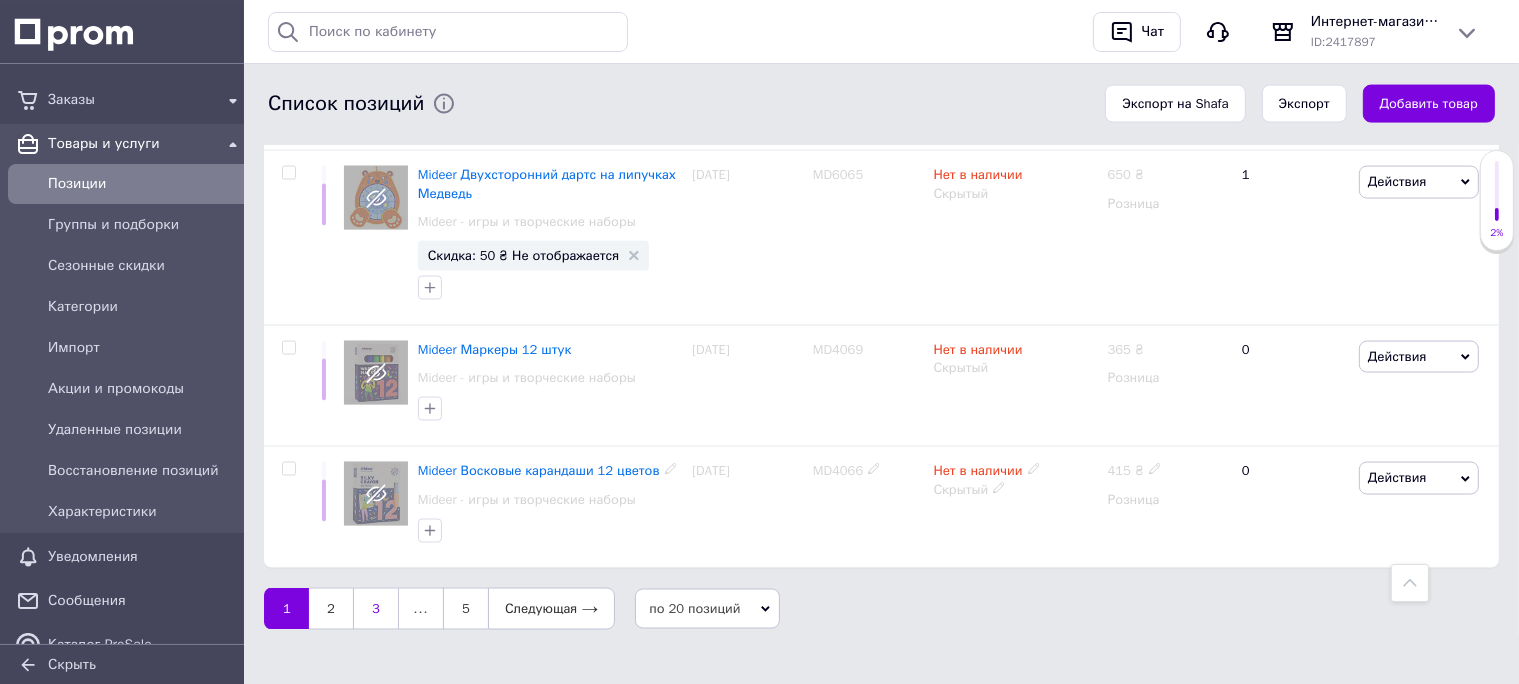 scroll, scrollTop: 3180, scrollLeft: 0, axis: vertical 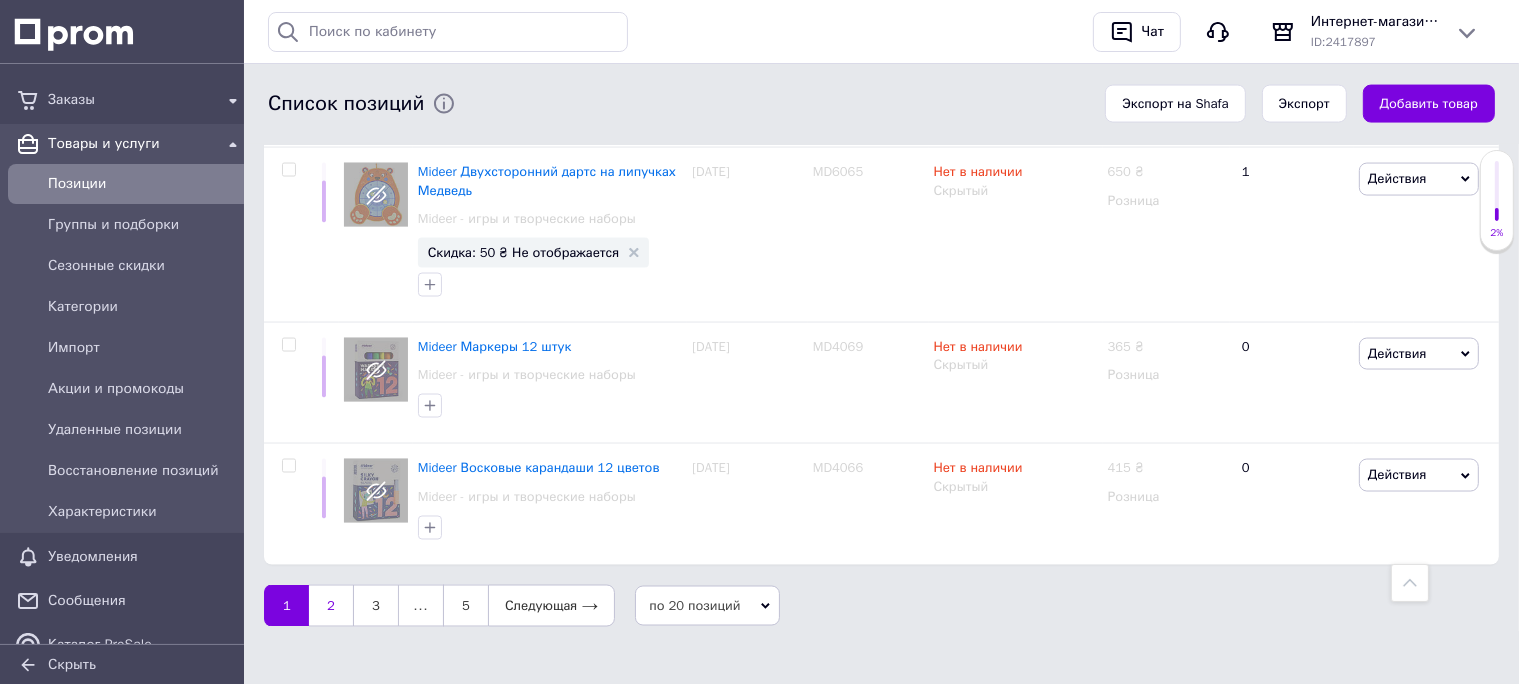 click on "2" at bounding box center [331, 606] 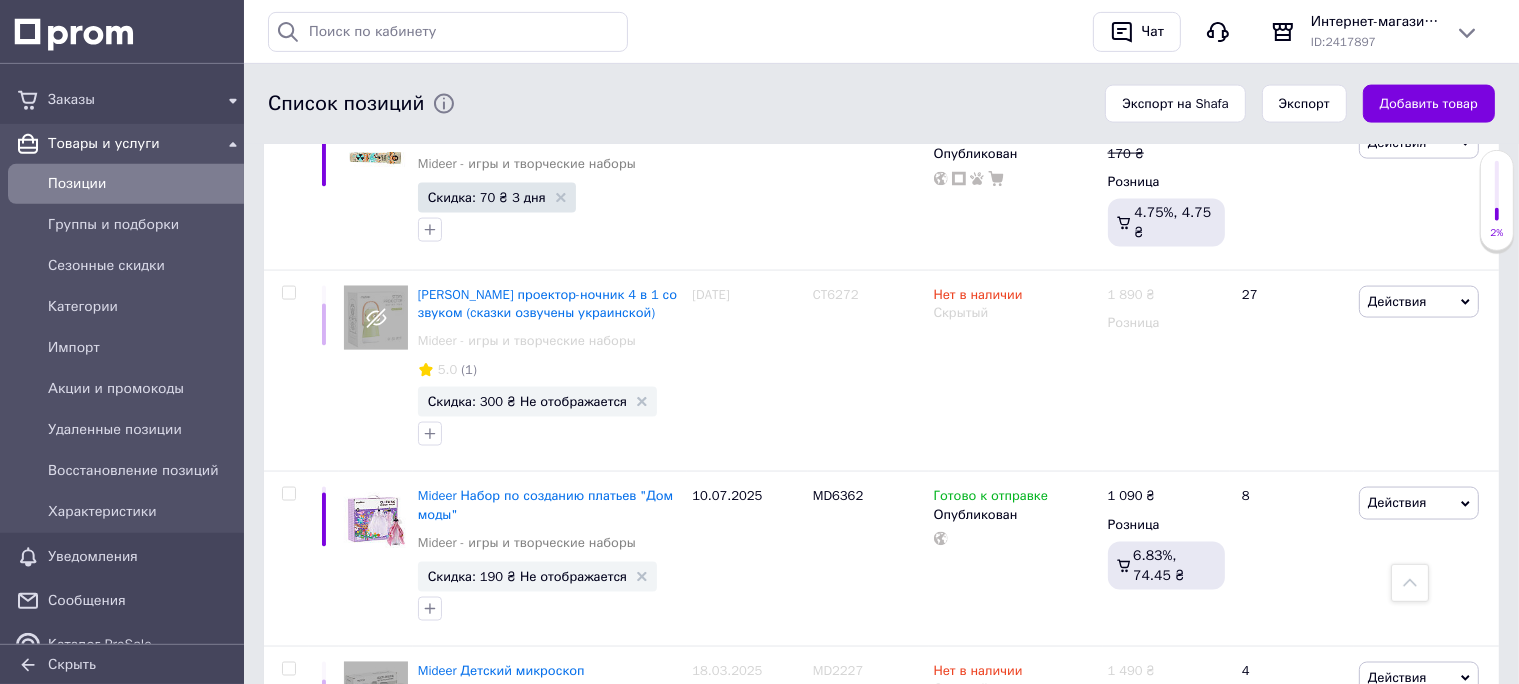 scroll, scrollTop: 3256, scrollLeft: 0, axis: vertical 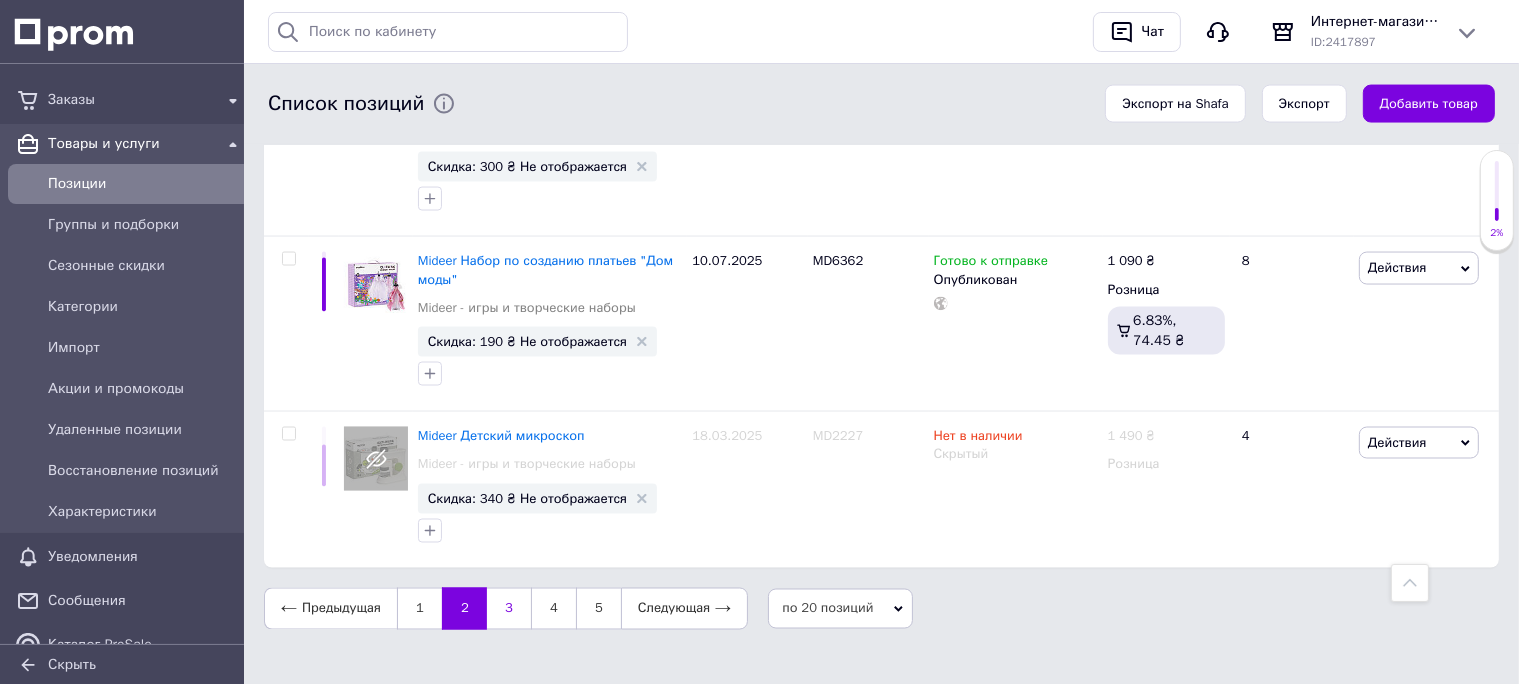 click on "3" at bounding box center (509, 609) 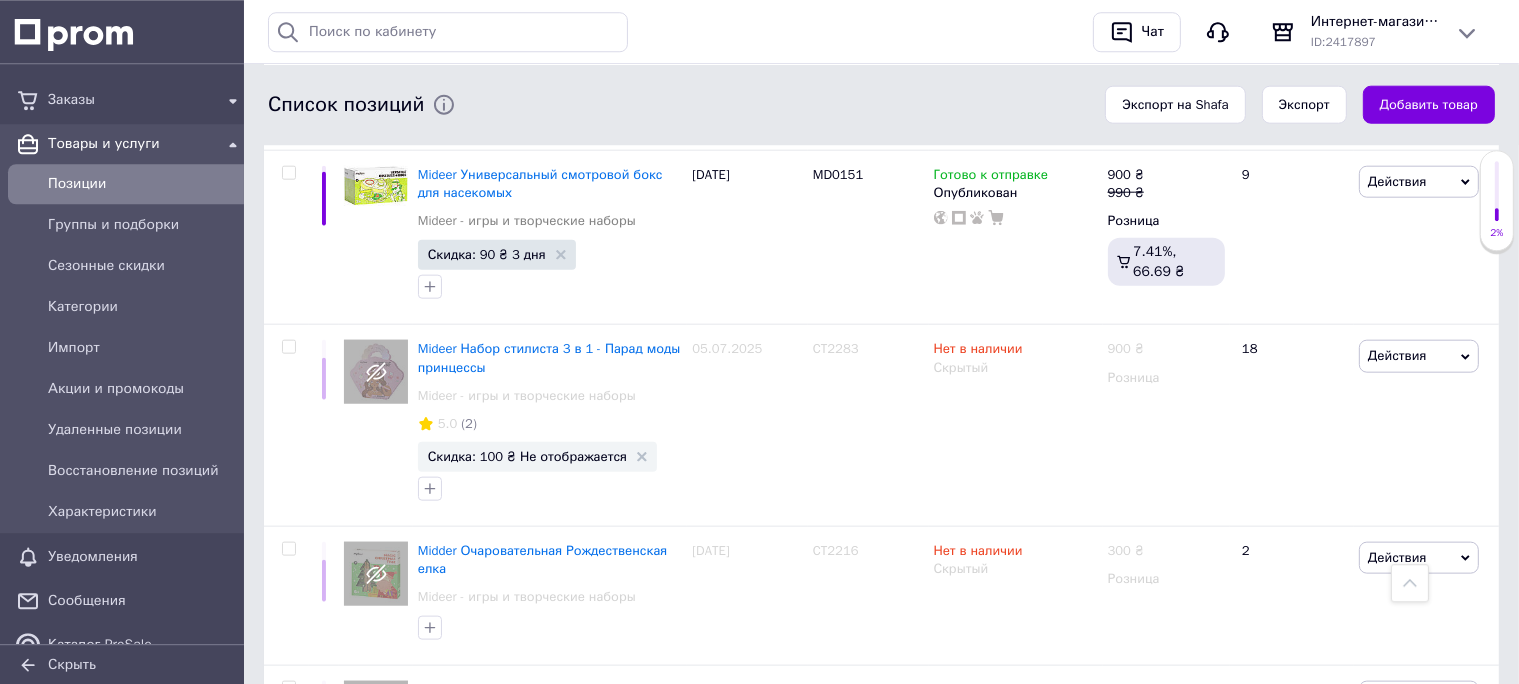 scroll, scrollTop: 2188, scrollLeft: 0, axis: vertical 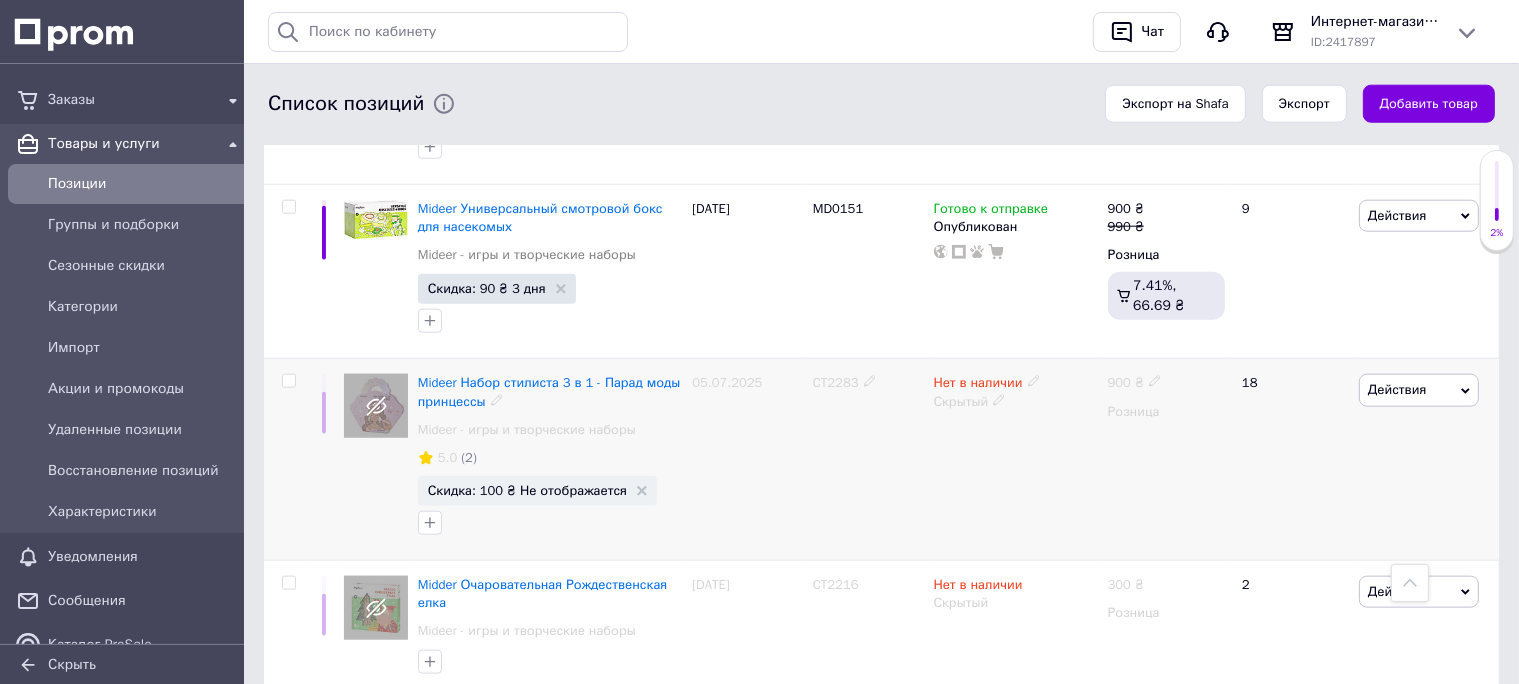click on "Нет в наличии" at bounding box center [978, 385] 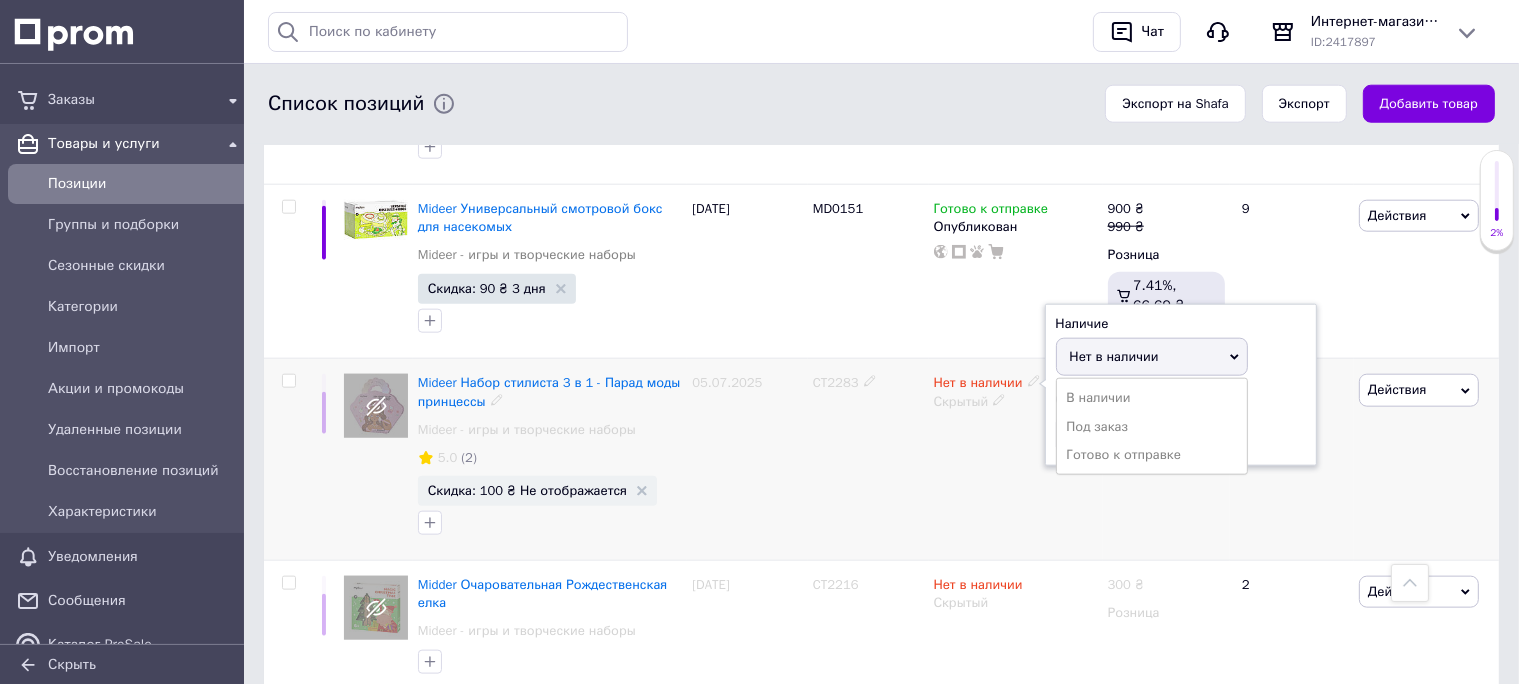 click on "Готово к отправке" at bounding box center (1152, 455) 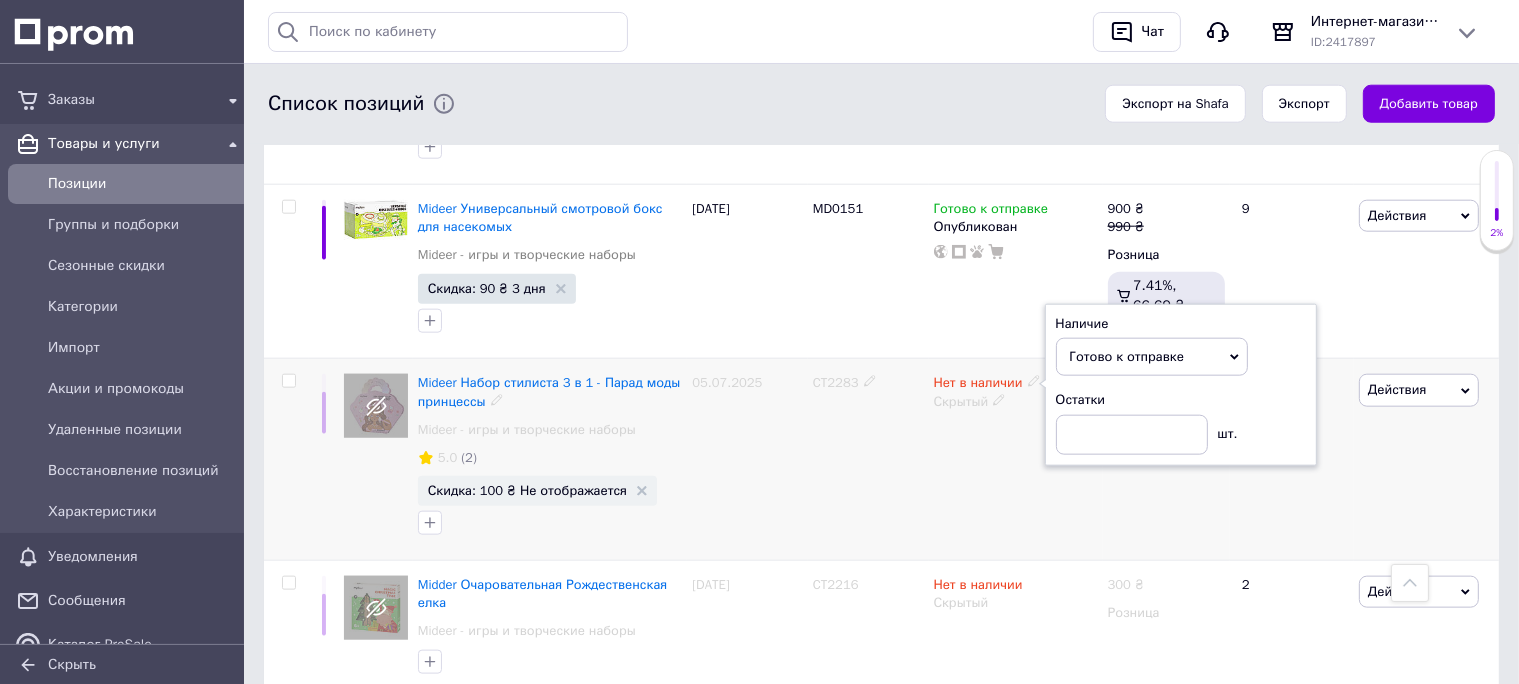 click on "Скрытый" at bounding box center (1016, 402) 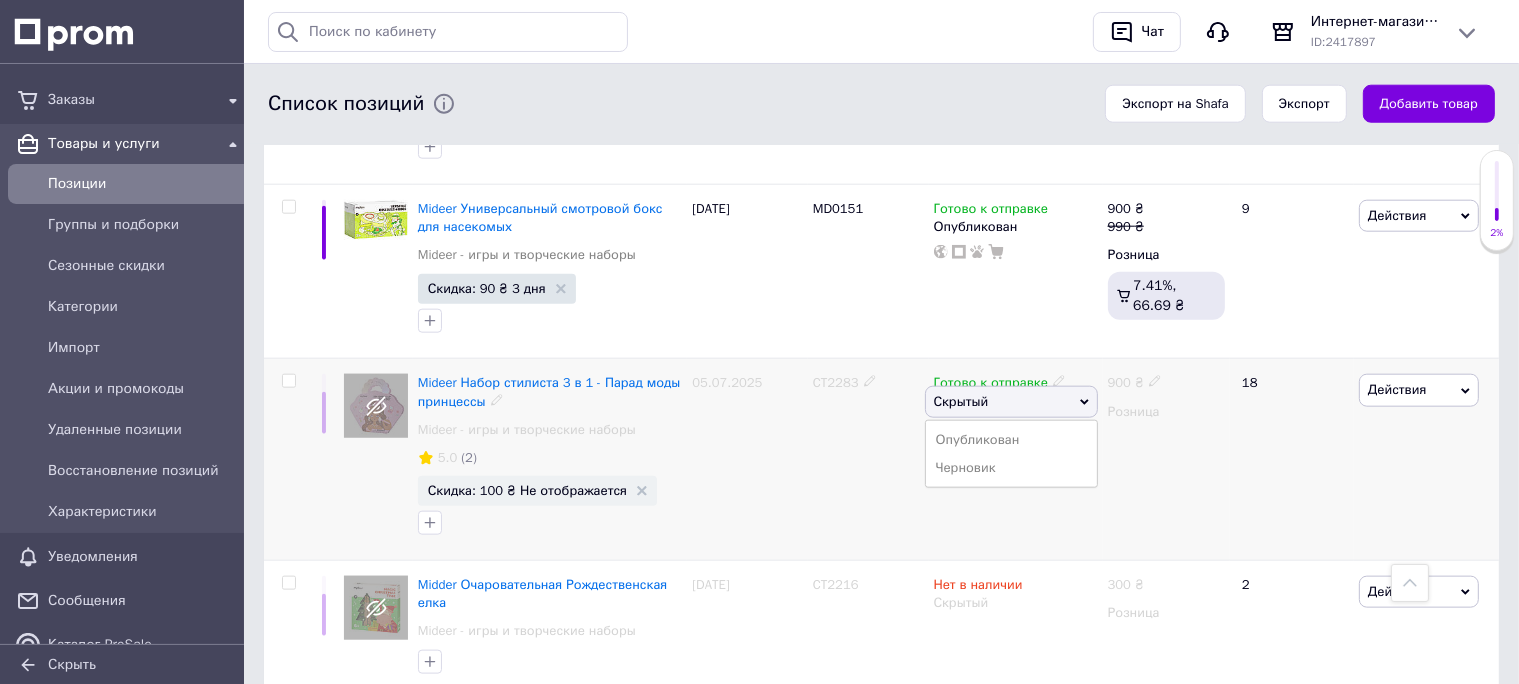 click on "Опубликован" at bounding box center (1011, 440) 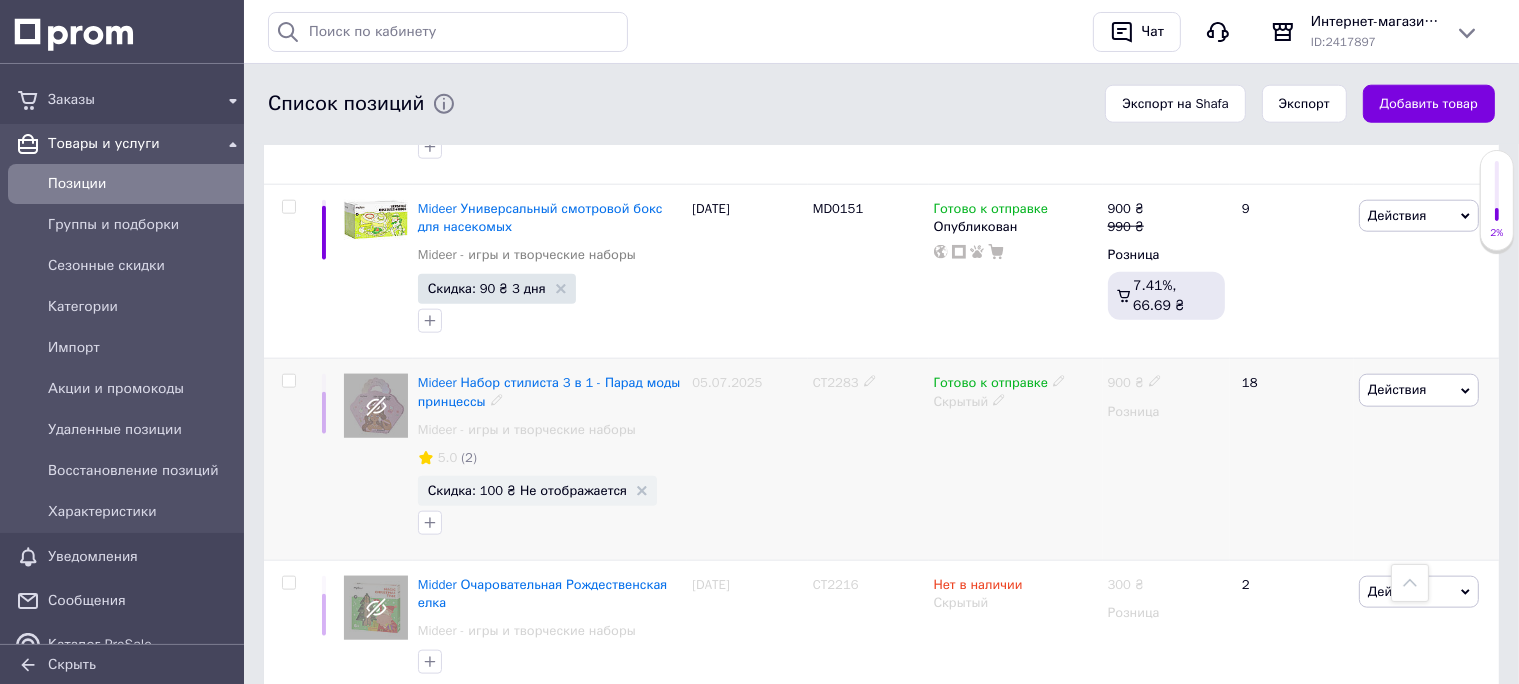click on "CT2283" at bounding box center (836, 382) 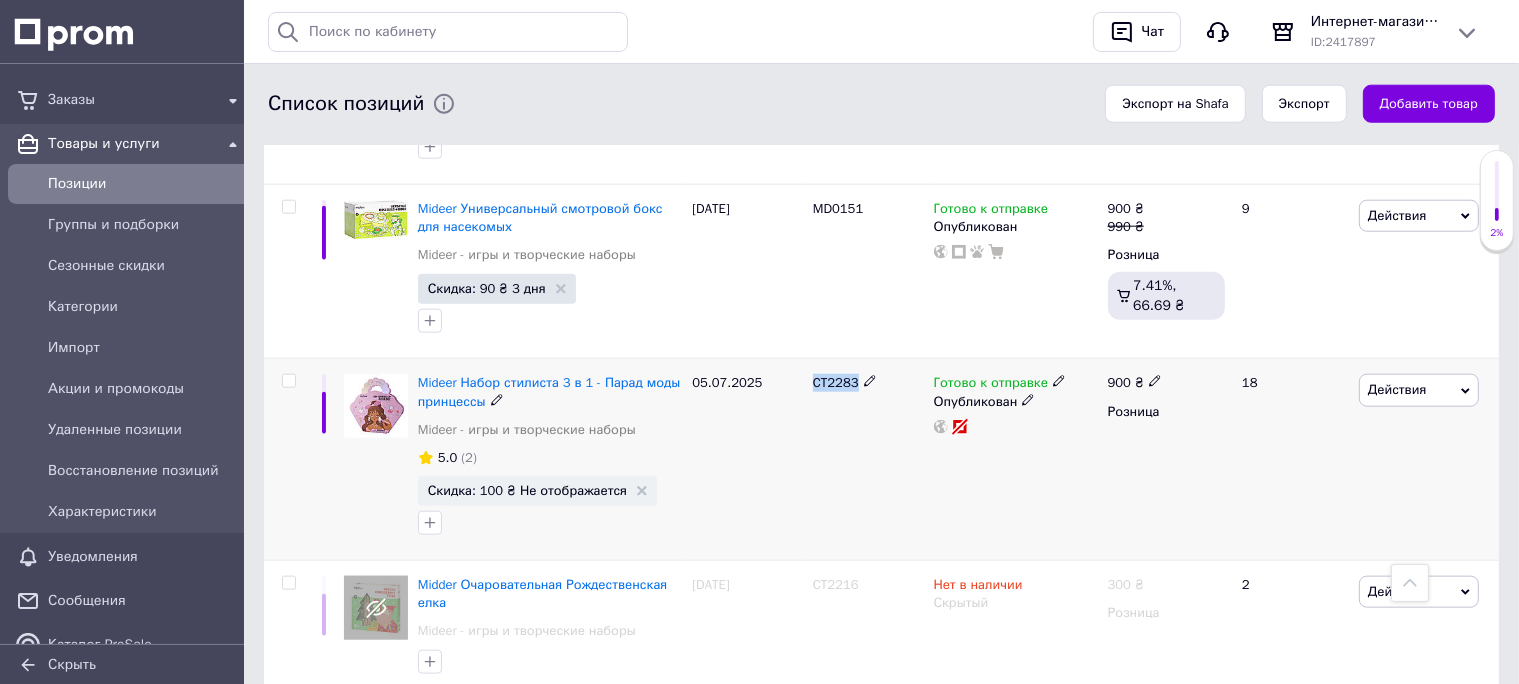 click on "CT2283" at bounding box center [836, 382] 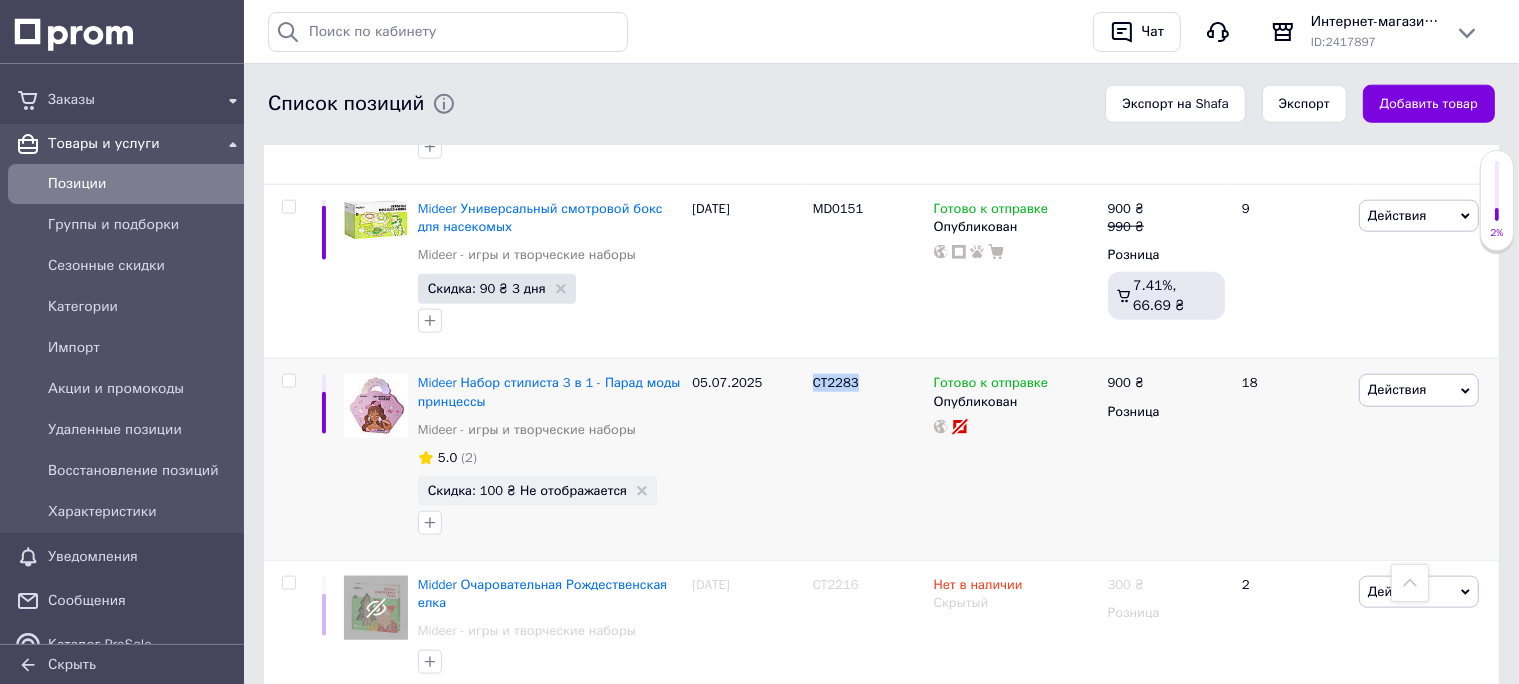 copy on "CT2283" 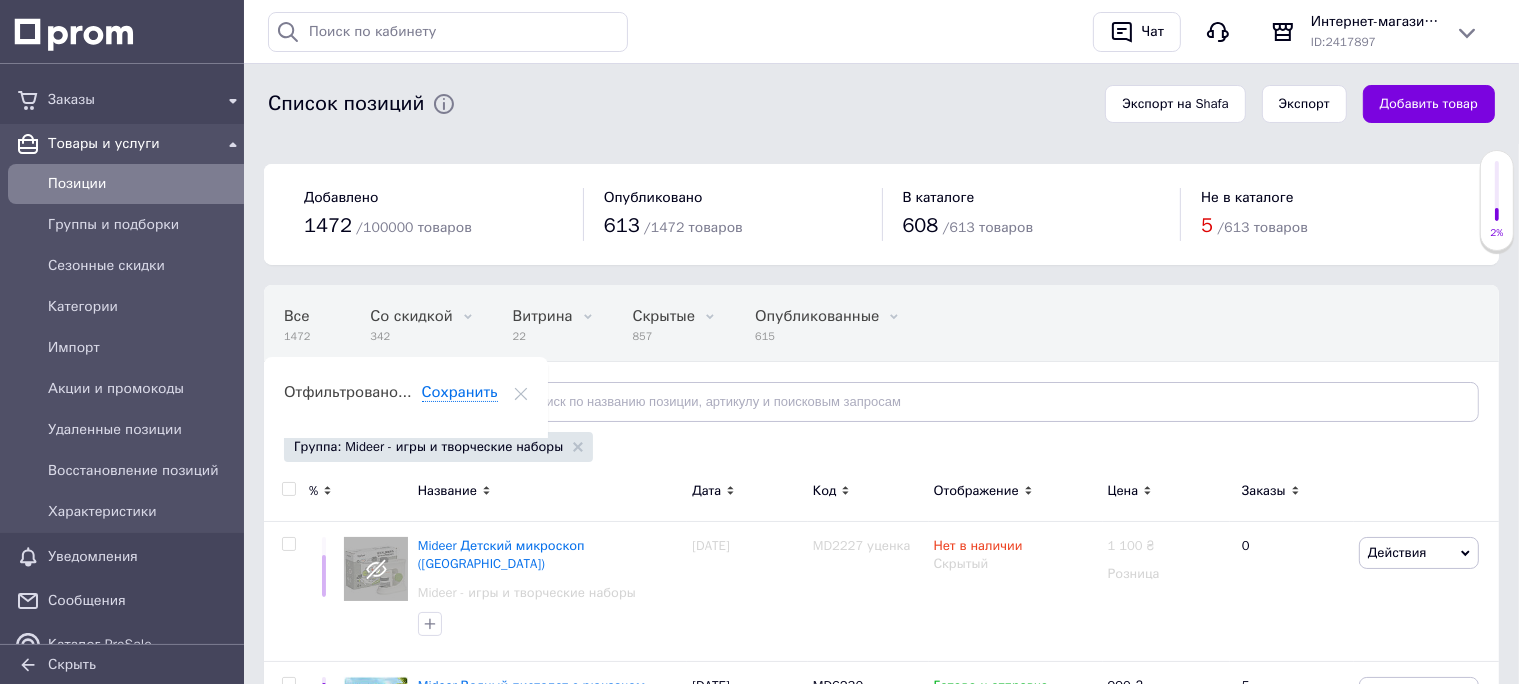 click on "Позиции" at bounding box center [146, 184] 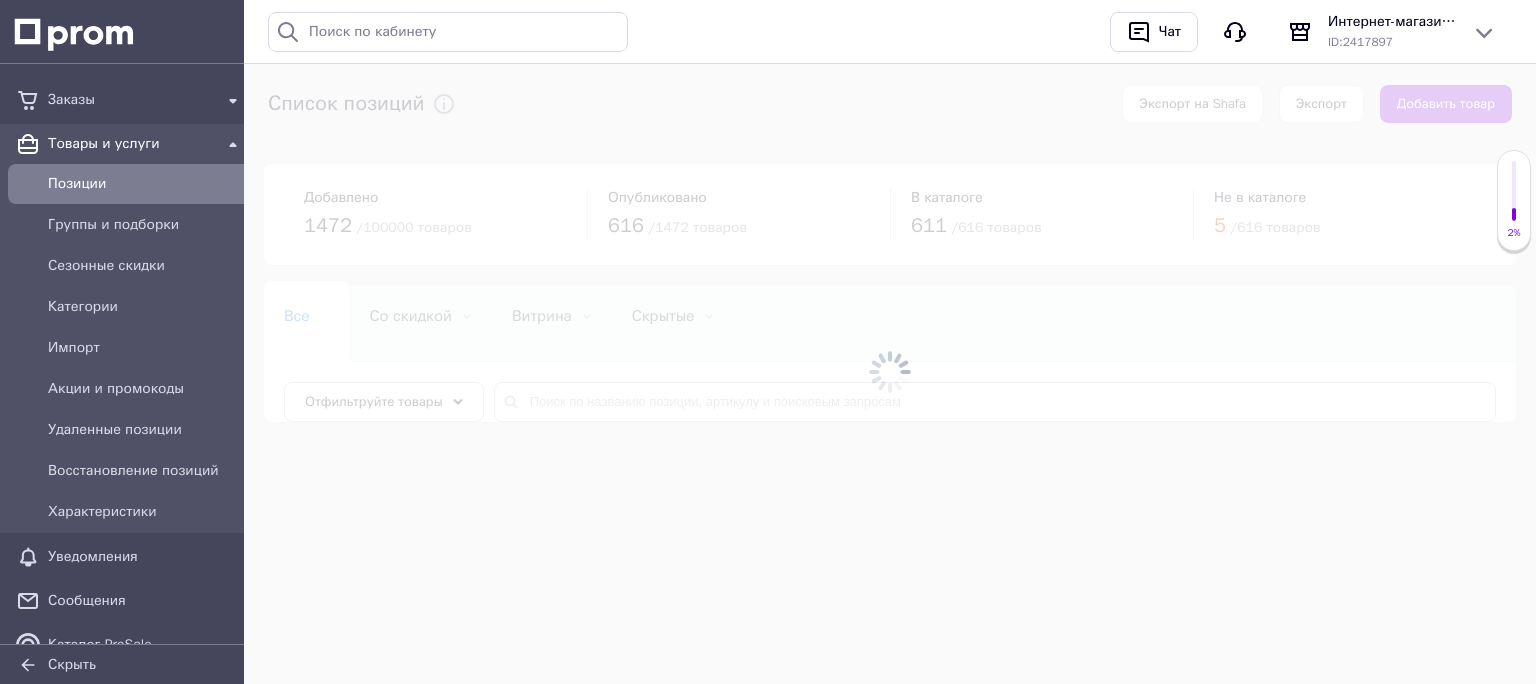 click on "Позиции" at bounding box center (146, 184) 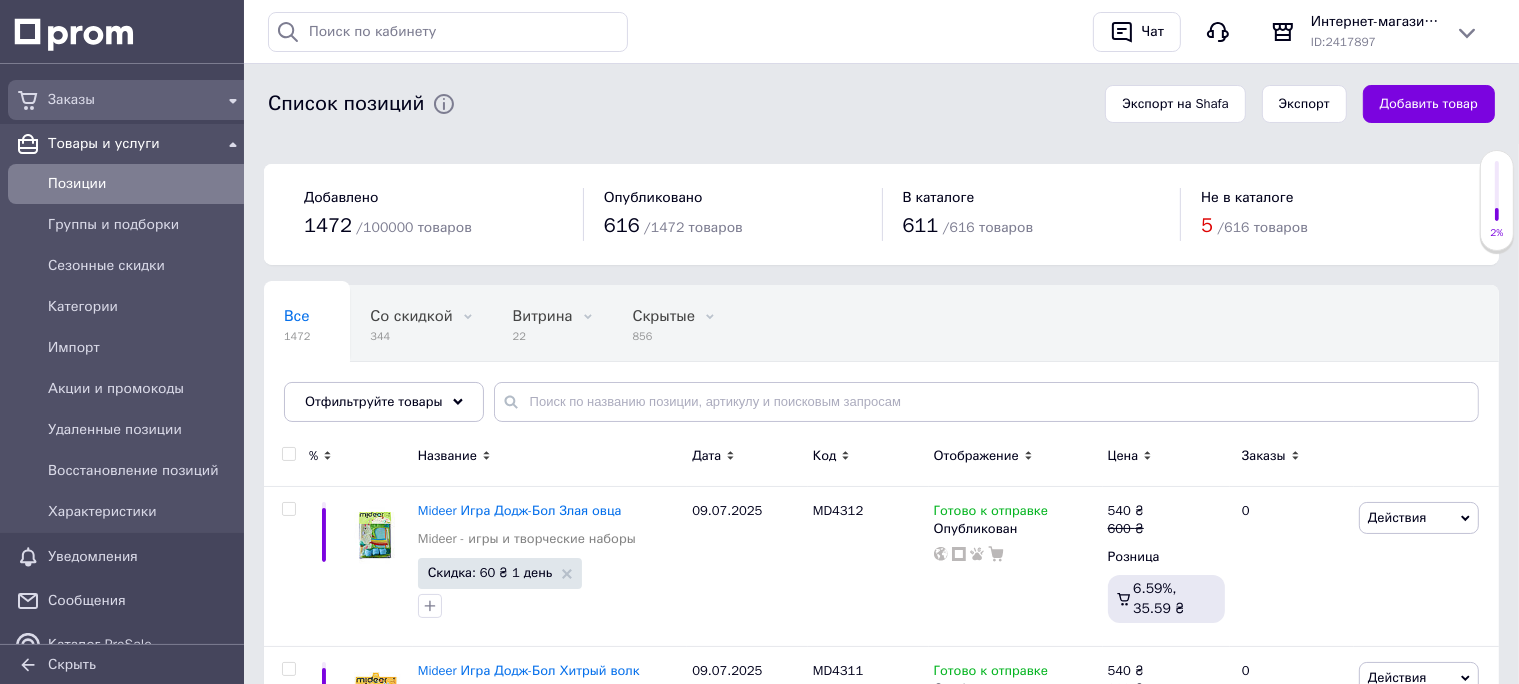 click on "Заказы" at bounding box center [130, 100] 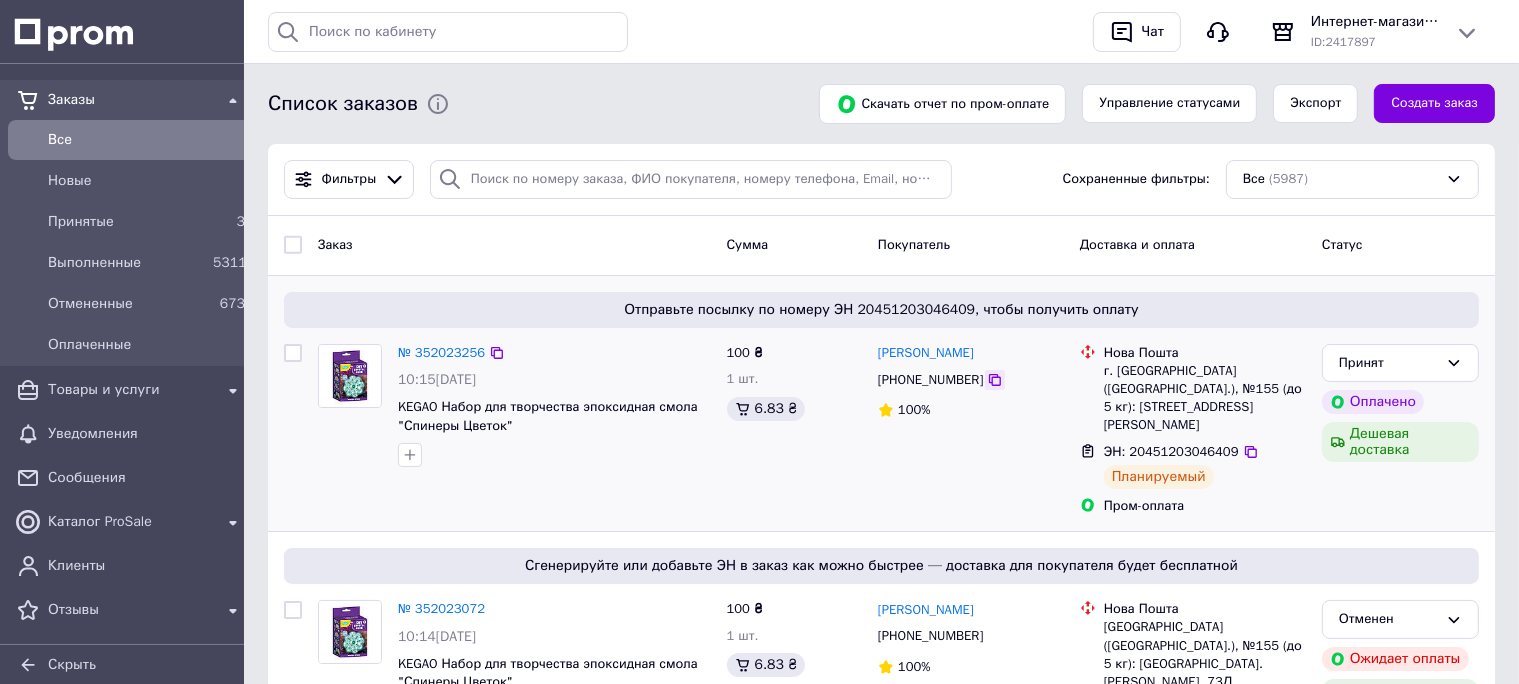 click 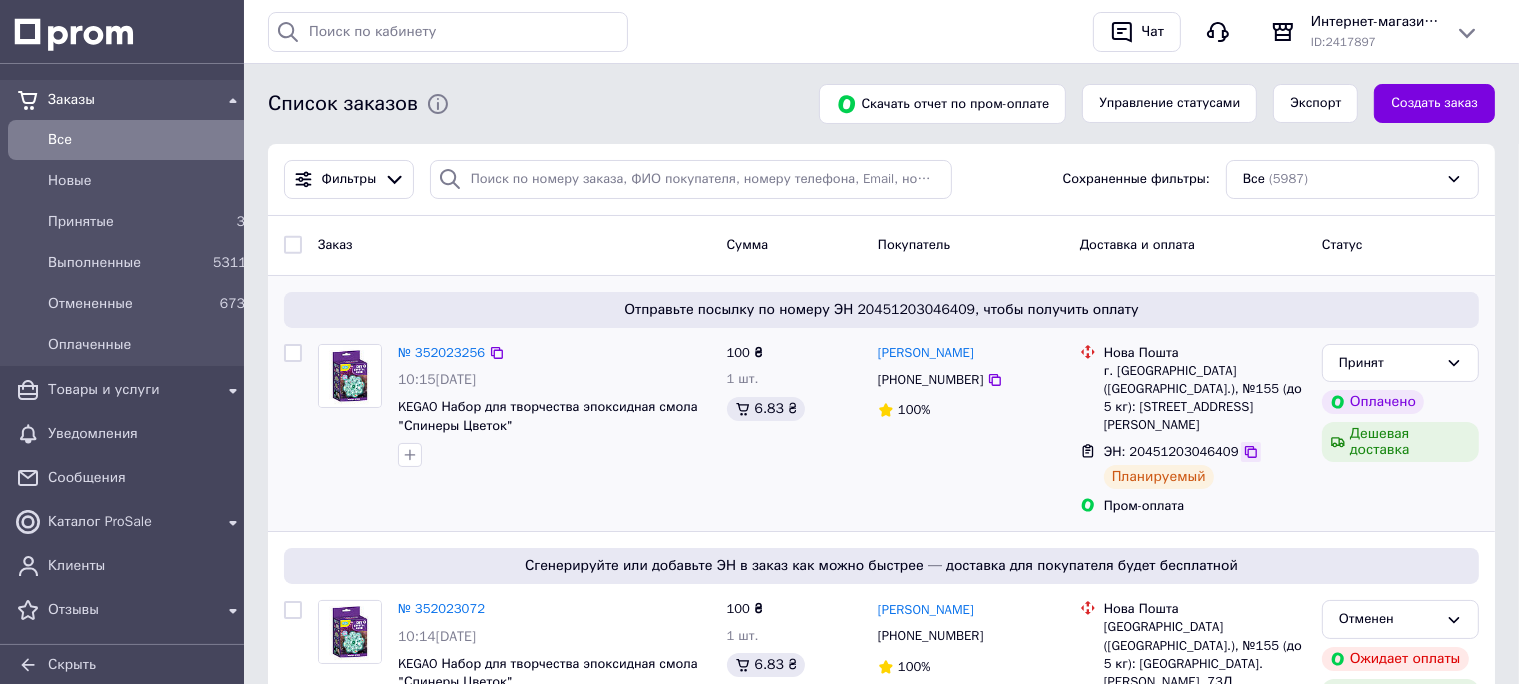 click 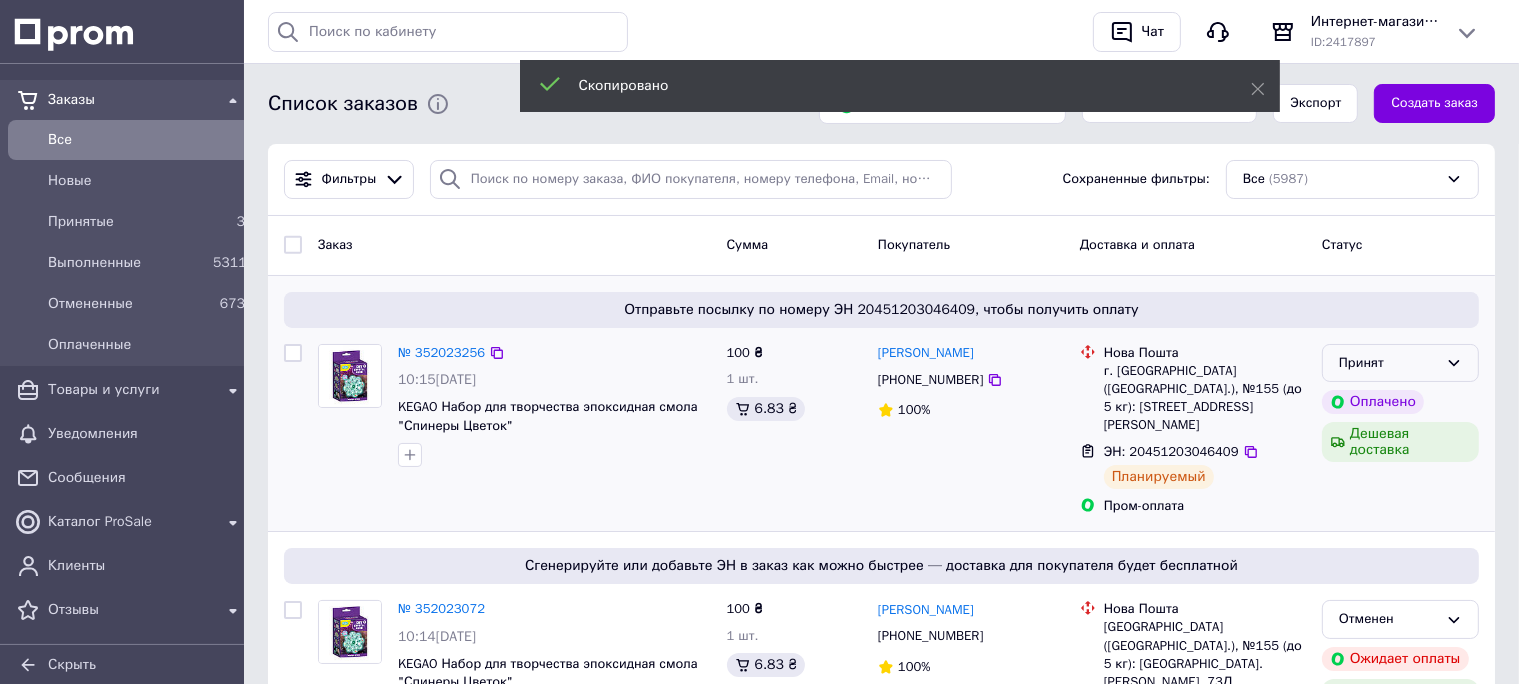click on "Принят" at bounding box center (1388, 363) 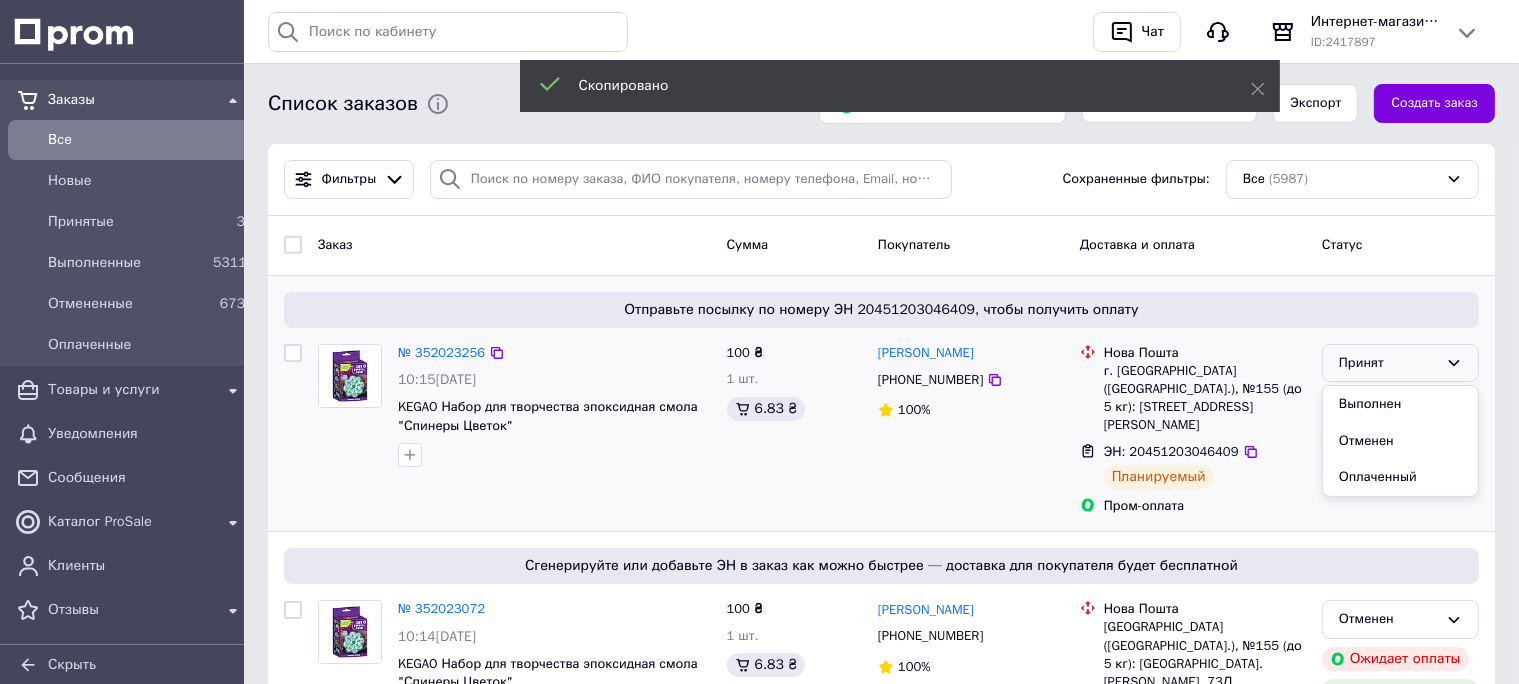 drag, startPoint x: 1378, startPoint y: 406, endPoint x: 1330, endPoint y: 430, distance: 53.66563 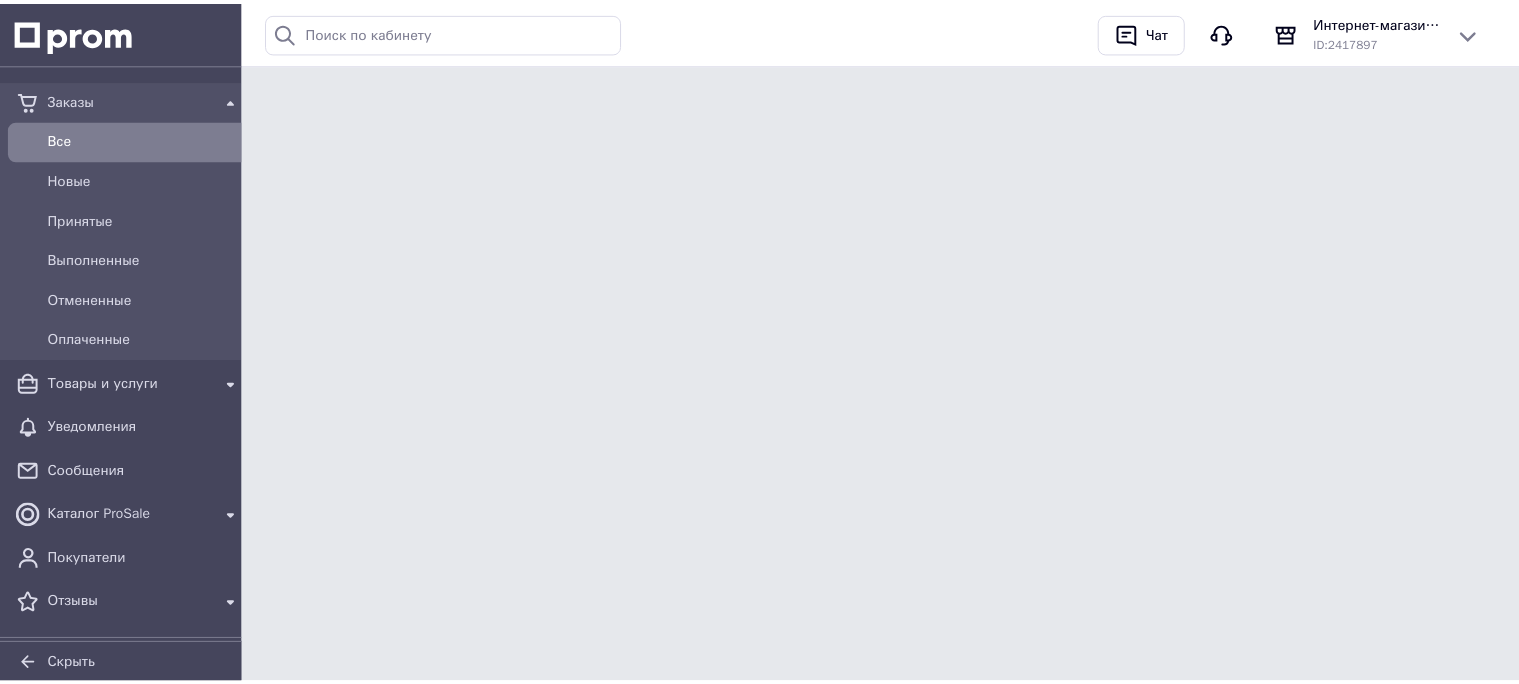 scroll, scrollTop: 0, scrollLeft: 0, axis: both 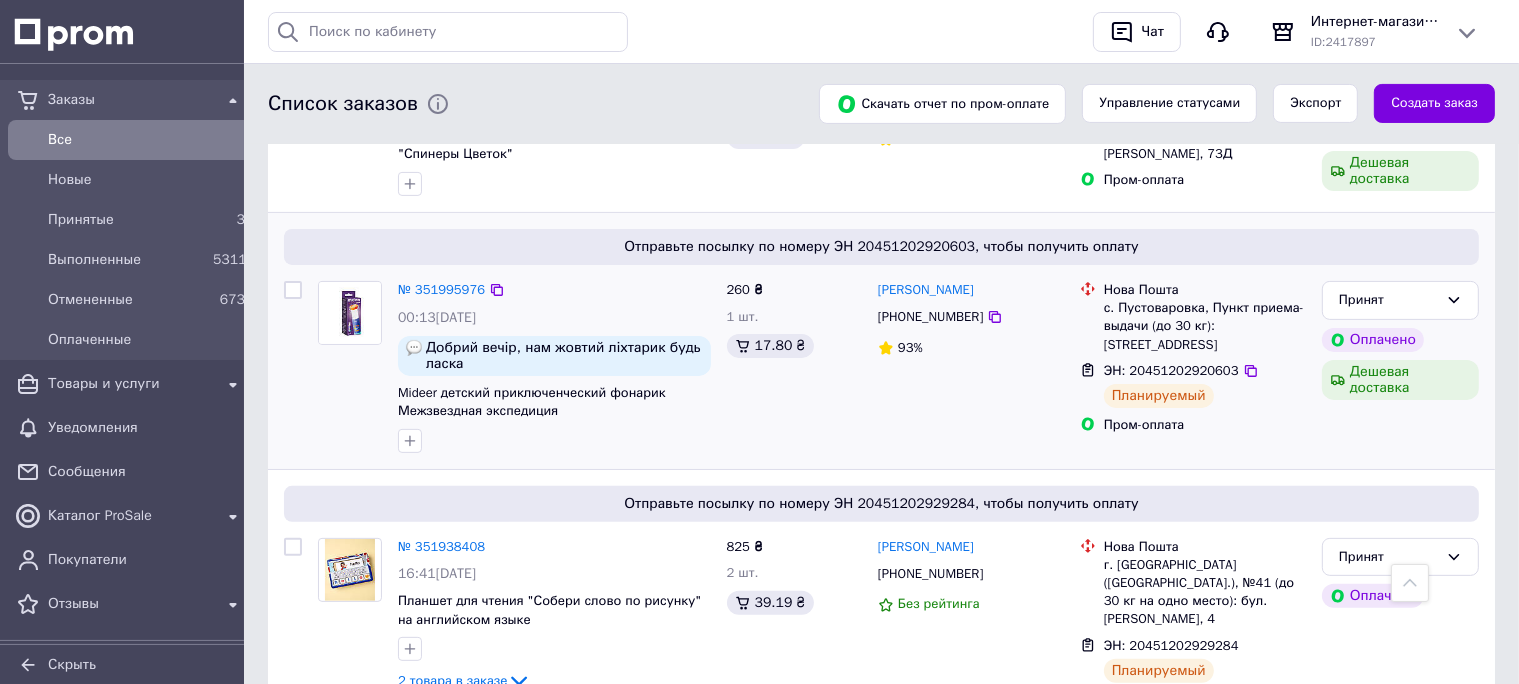 drag, startPoint x: 988, startPoint y: 286, endPoint x: 902, endPoint y: 336, distance: 99.47864 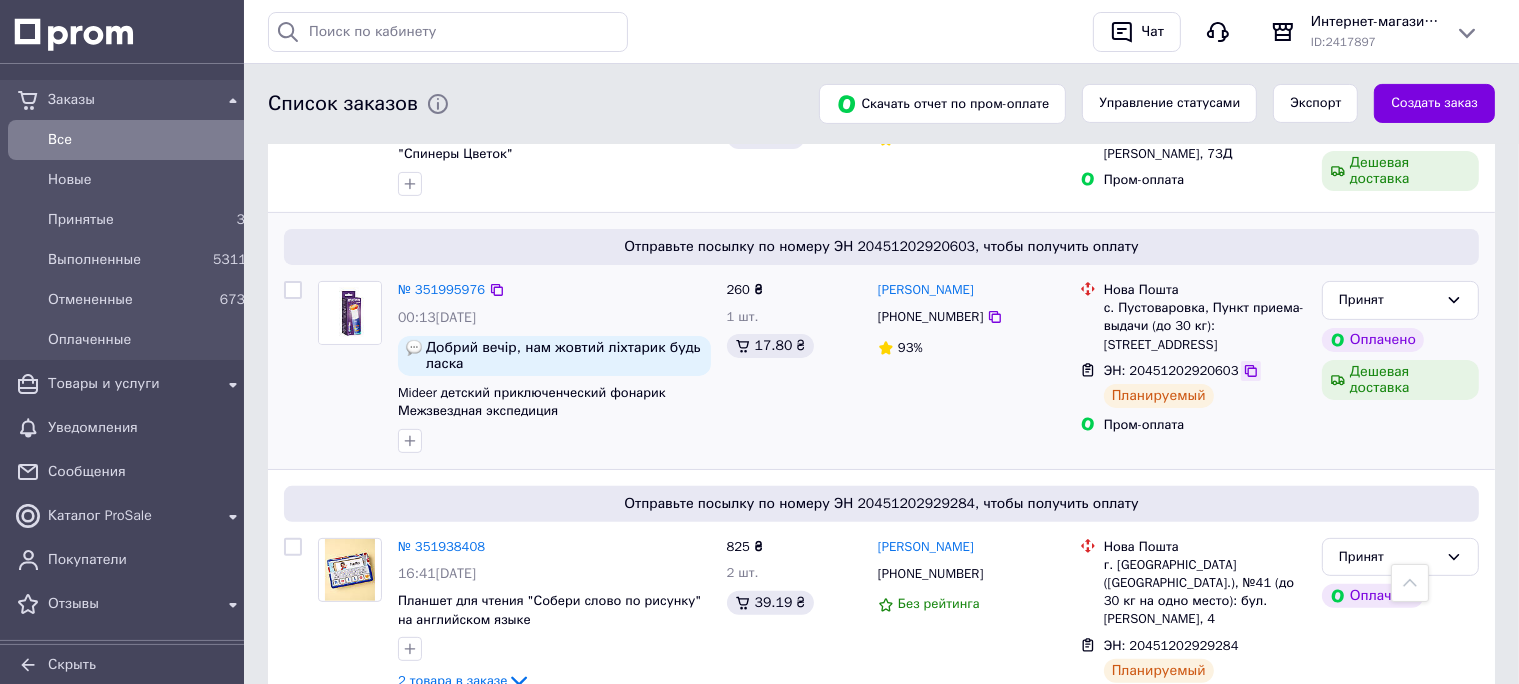 click 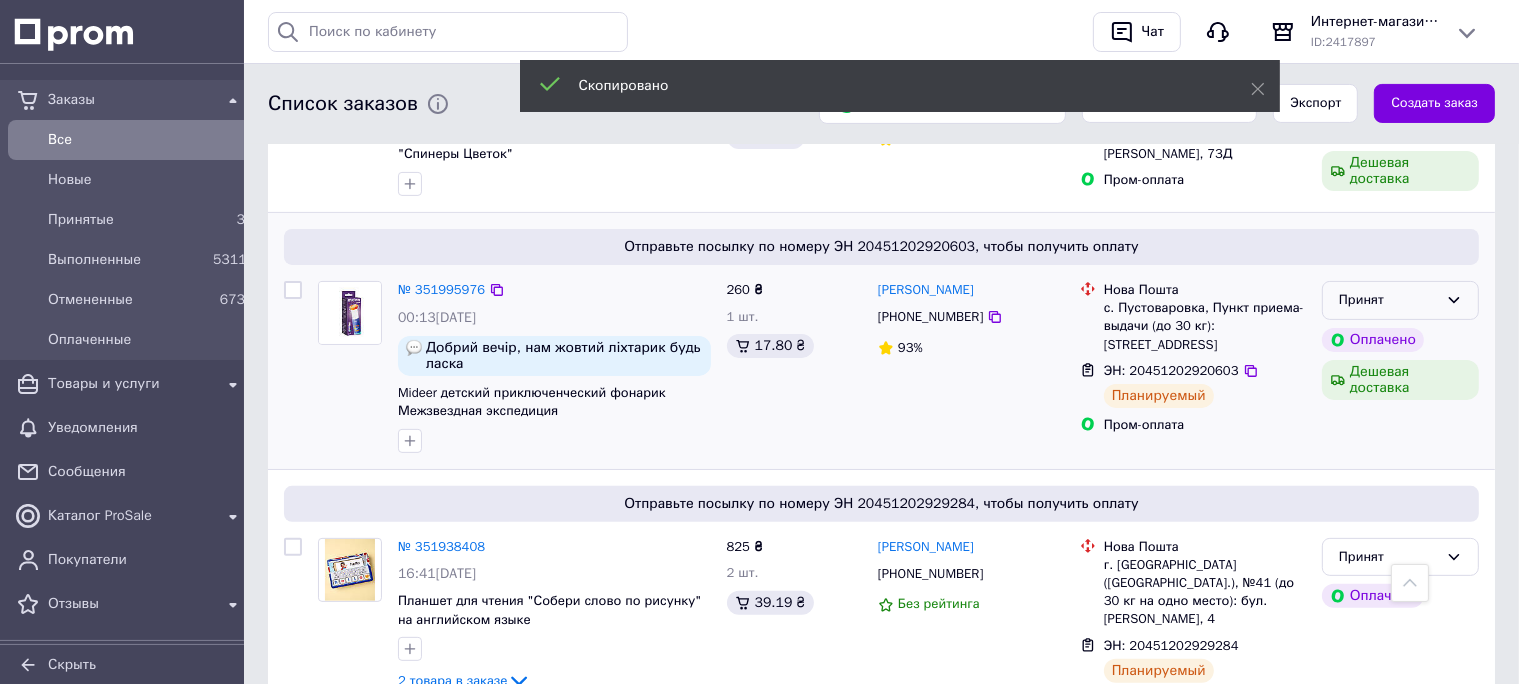 click on "Принят" at bounding box center [1388, 300] 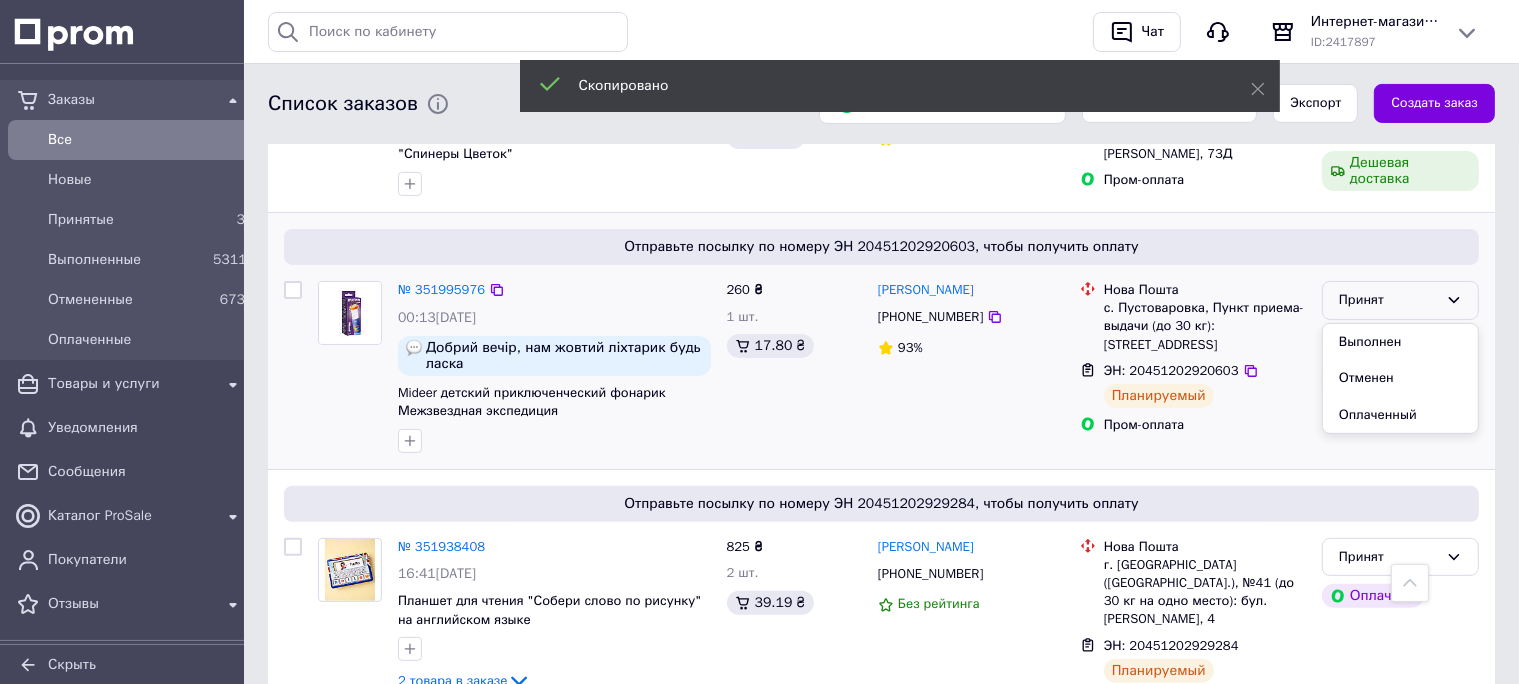 click on "Выполнен" at bounding box center (1400, 342) 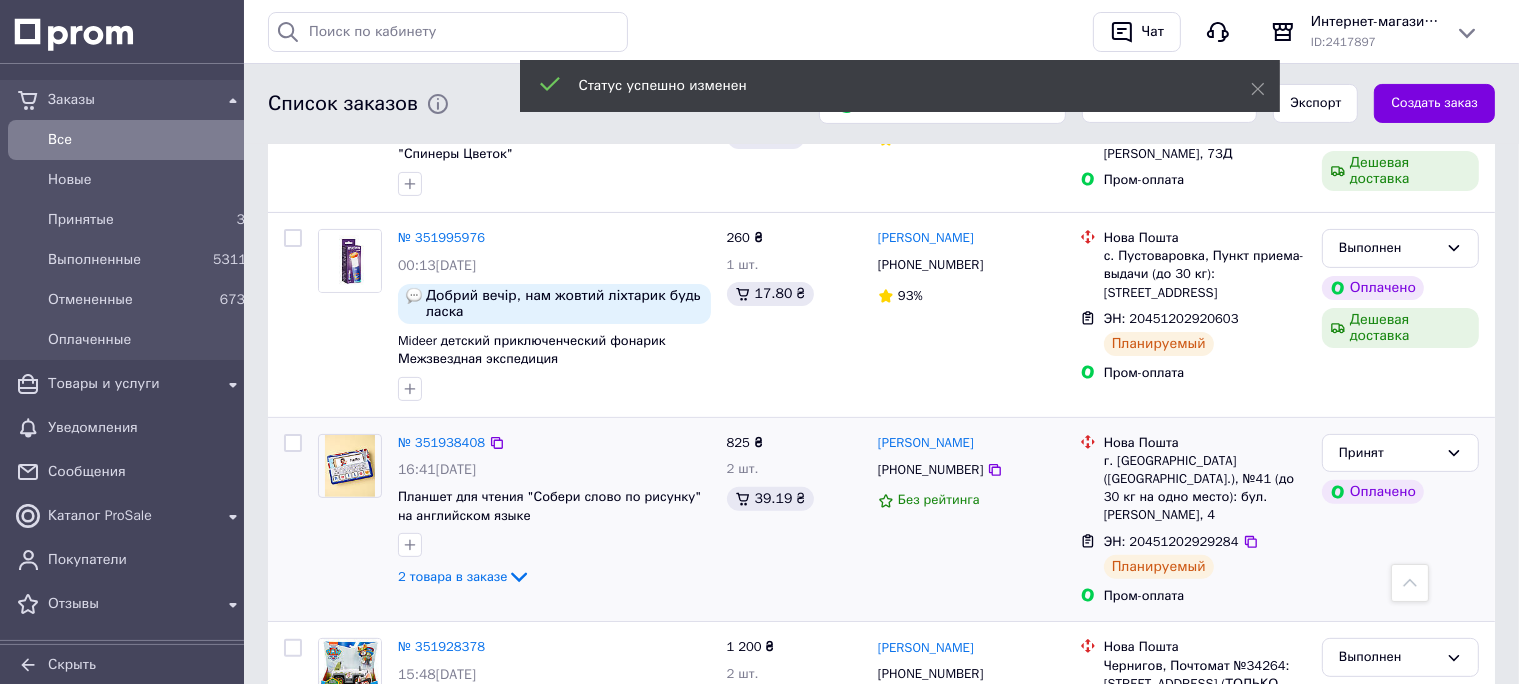 scroll, scrollTop: 528, scrollLeft: 0, axis: vertical 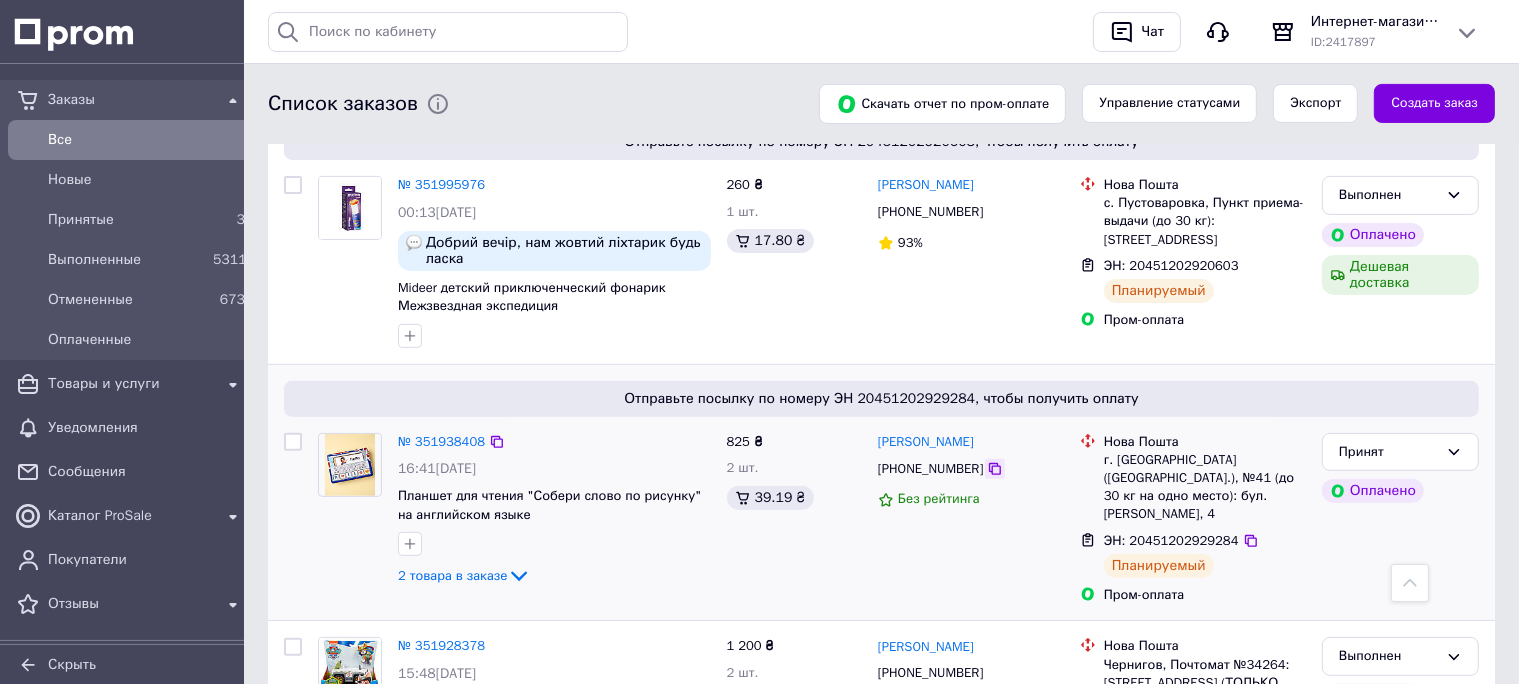 click 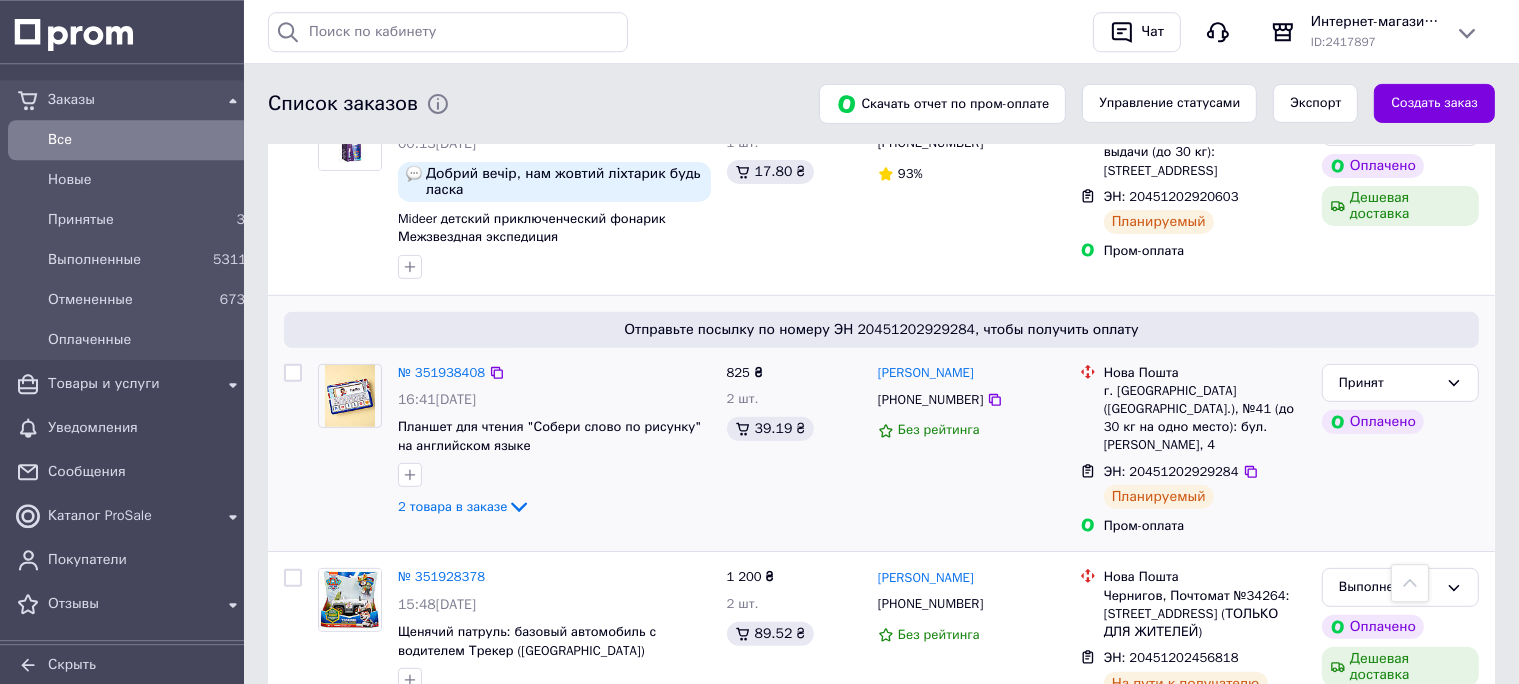 scroll, scrollTop: 739, scrollLeft: 0, axis: vertical 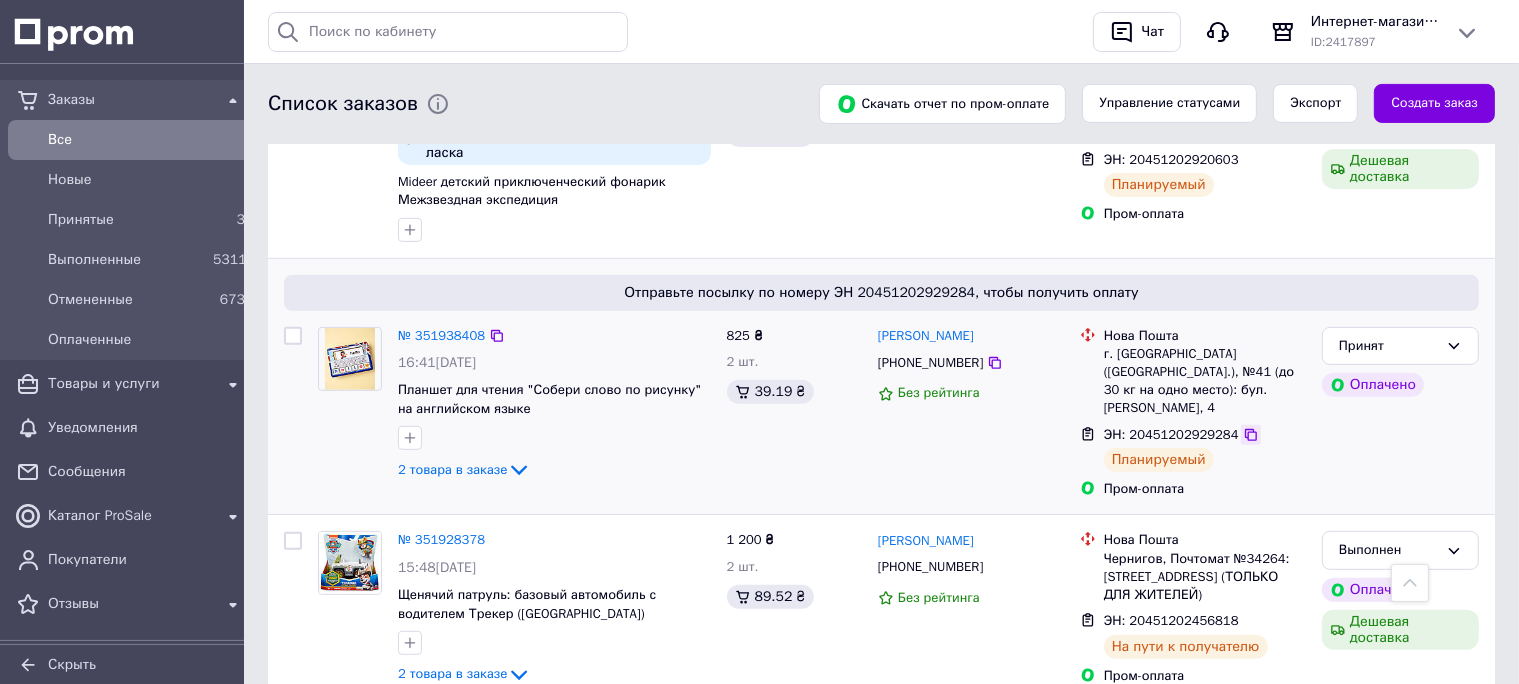 click 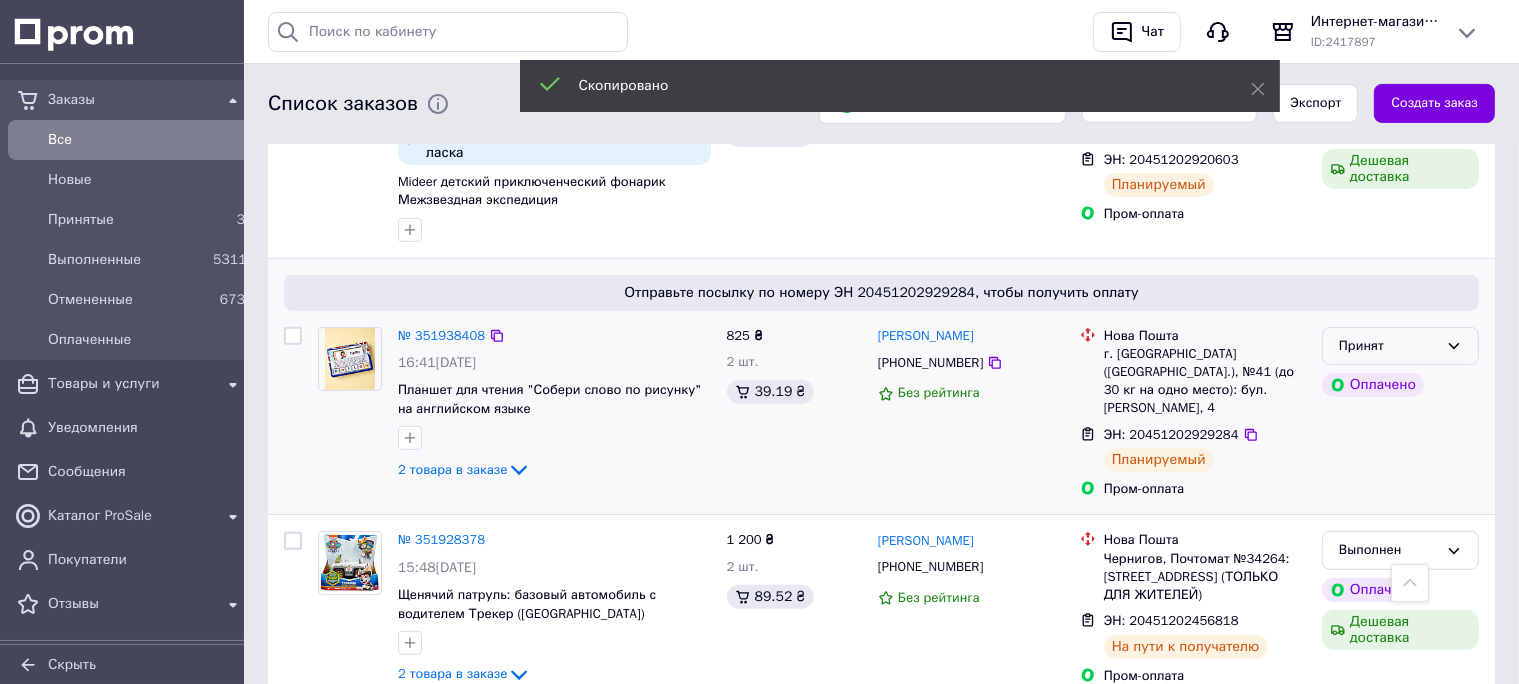 click on "Принят" at bounding box center (1388, 346) 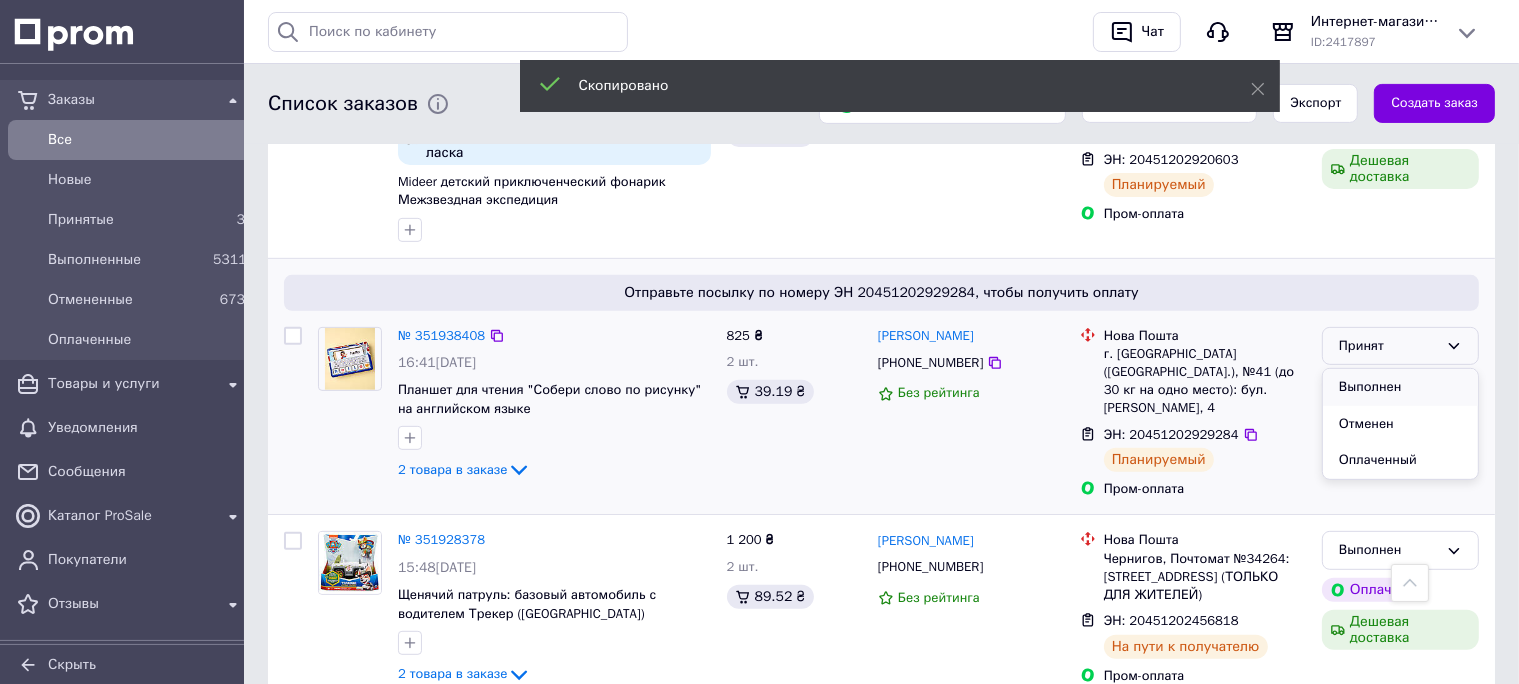 click on "Выполнен" at bounding box center (1400, 387) 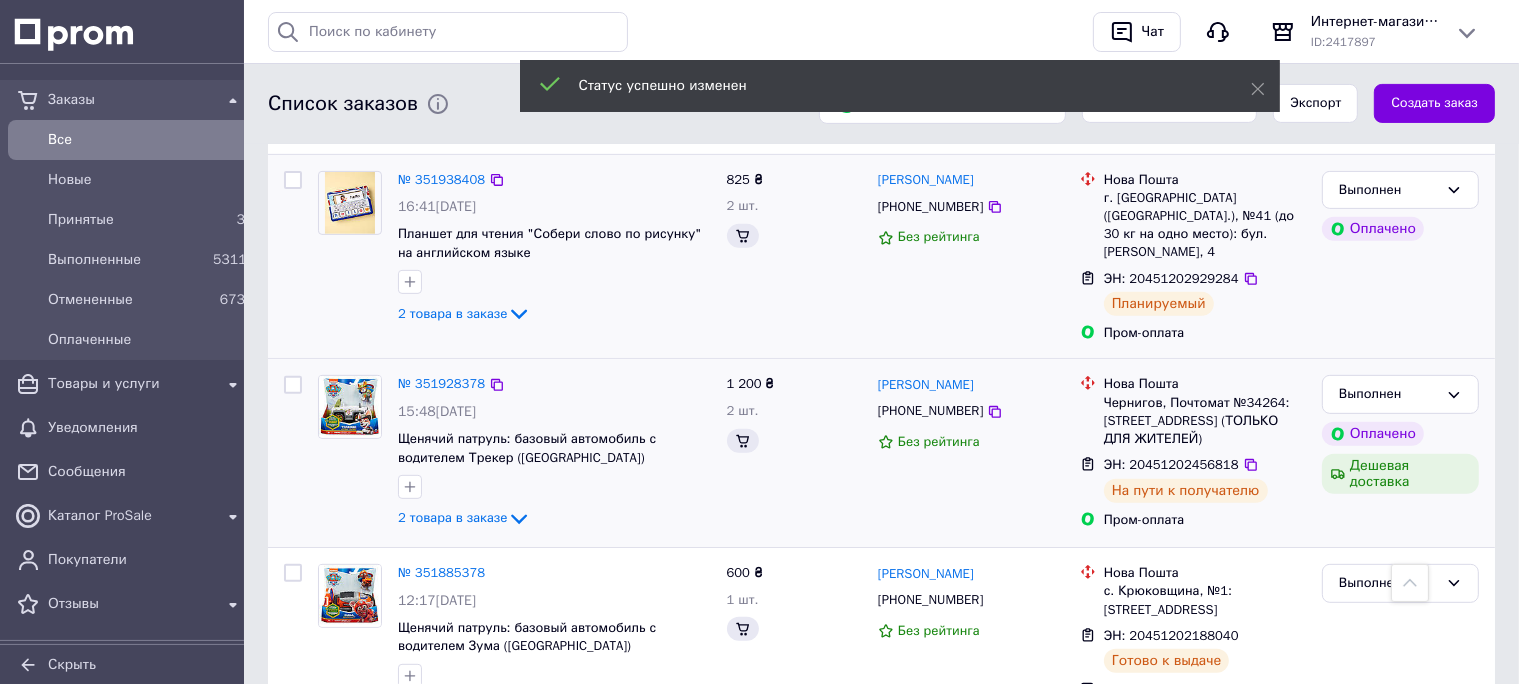 scroll, scrollTop: 687, scrollLeft: 0, axis: vertical 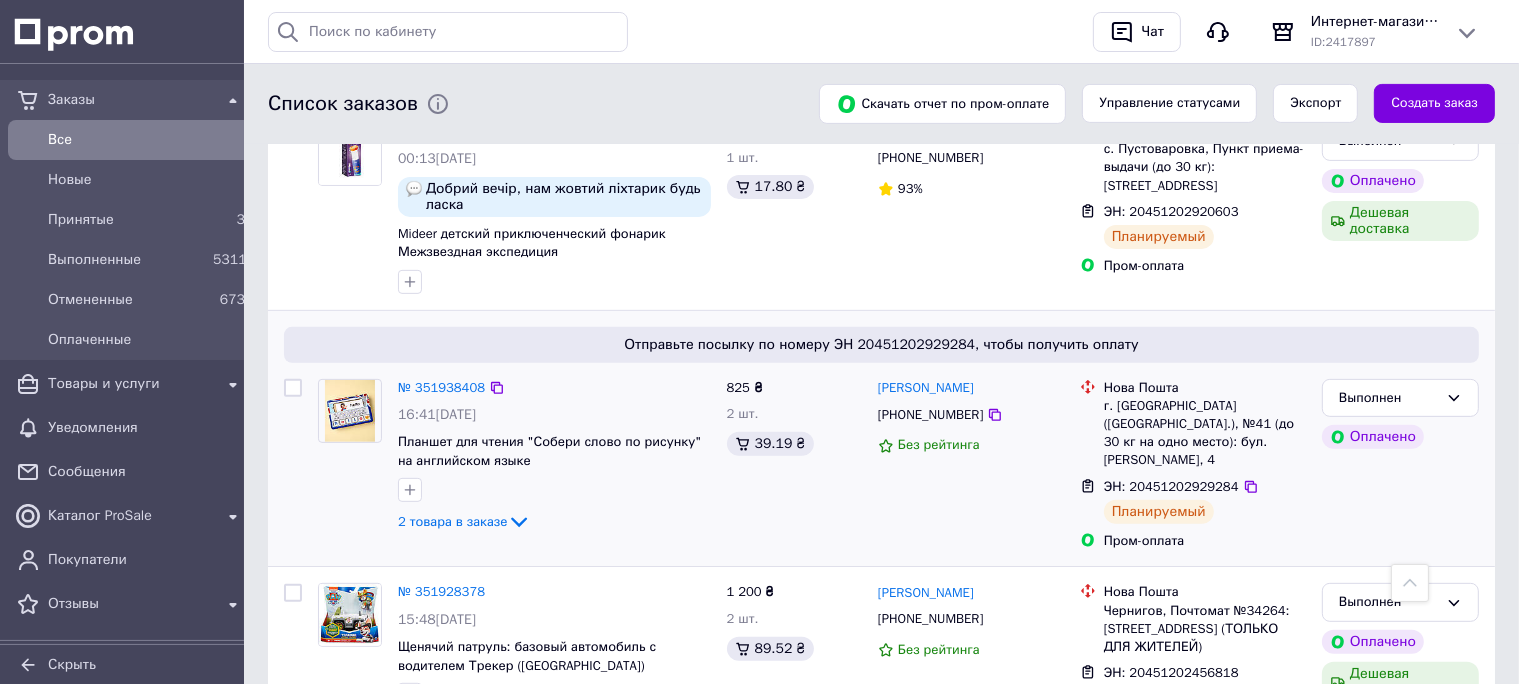 click on "Все" at bounding box center [146, 140] 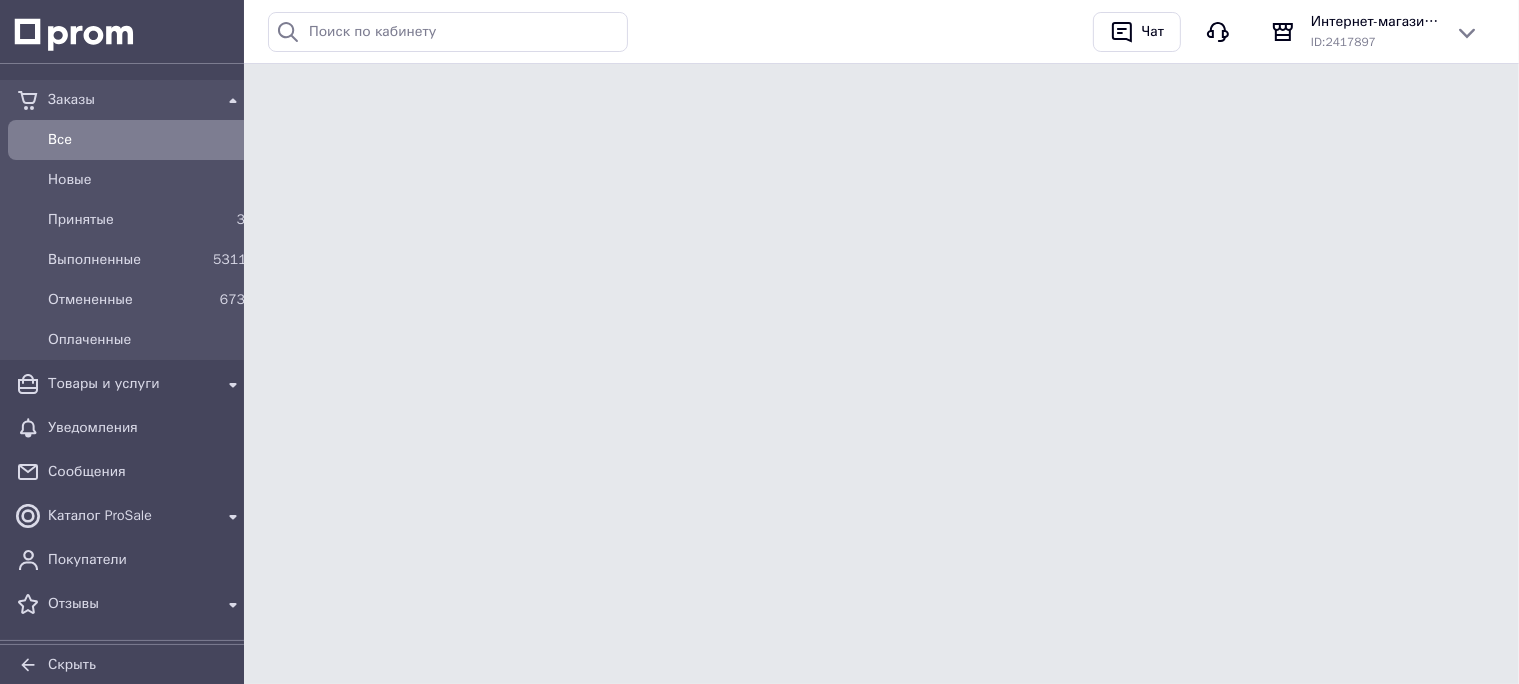 scroll, scrollTop: 0, scrollLeft: 0, axis: both 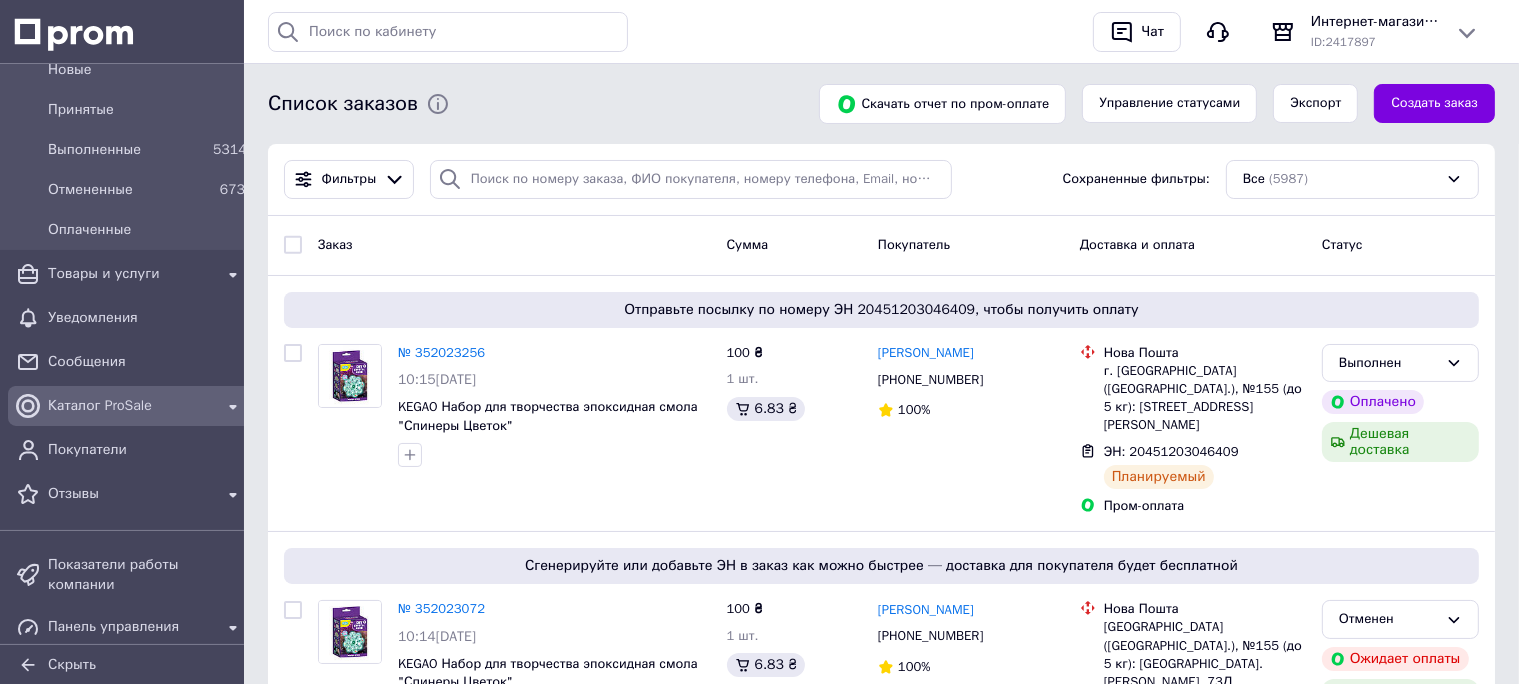 click on "Каталог ProSale" at bounding box center [130, 406] 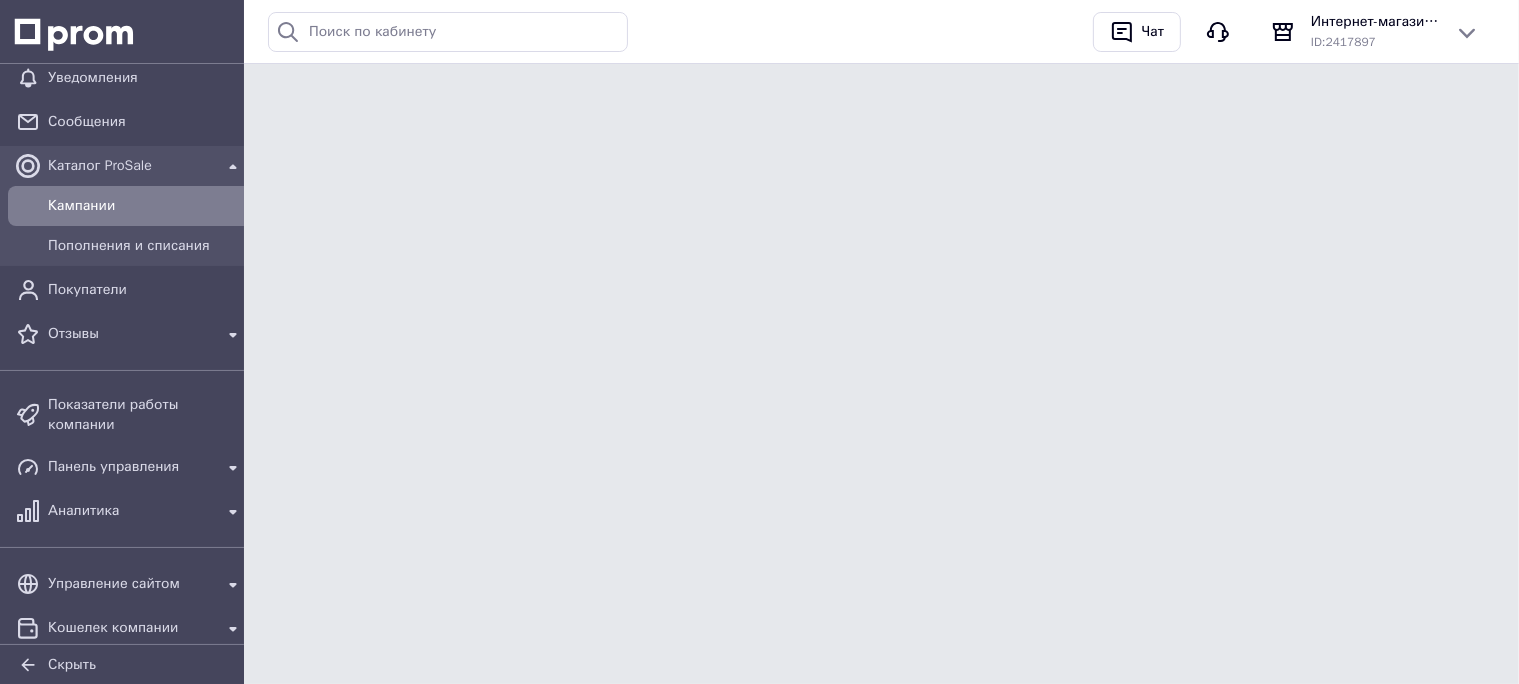 scroll, scrollTop: 0, scrollLeft: 0, axis: both 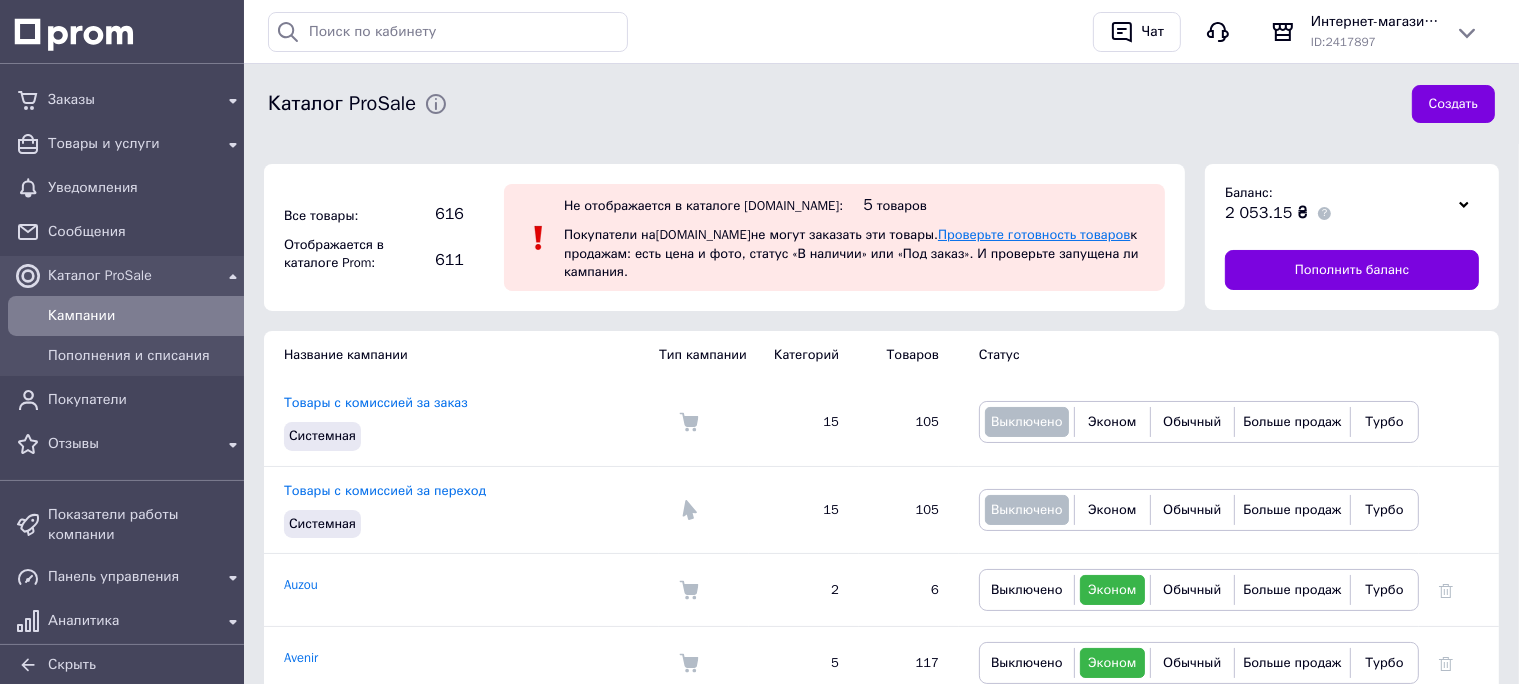 click on "Проверьте готовность товаров" at bounding box center (1034, 234) 